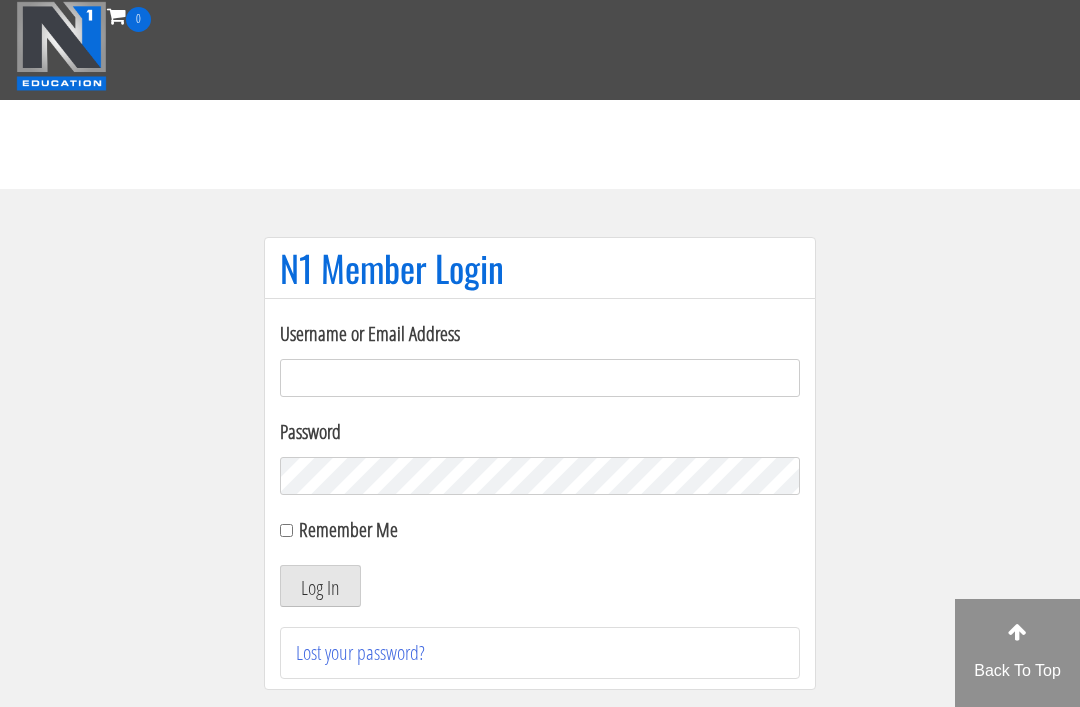 scroll, scrollTop: 0, scrollLeft: 0, axis: both 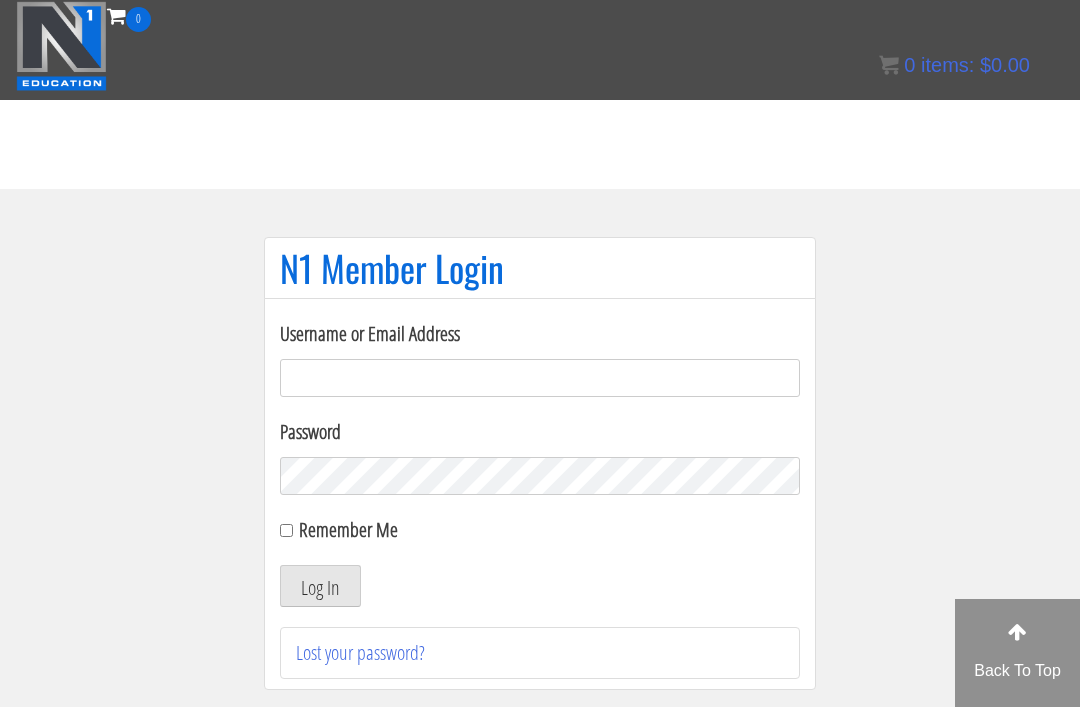 type on "[EMAIL_ADDRESS][DOMAIN_NAME]" 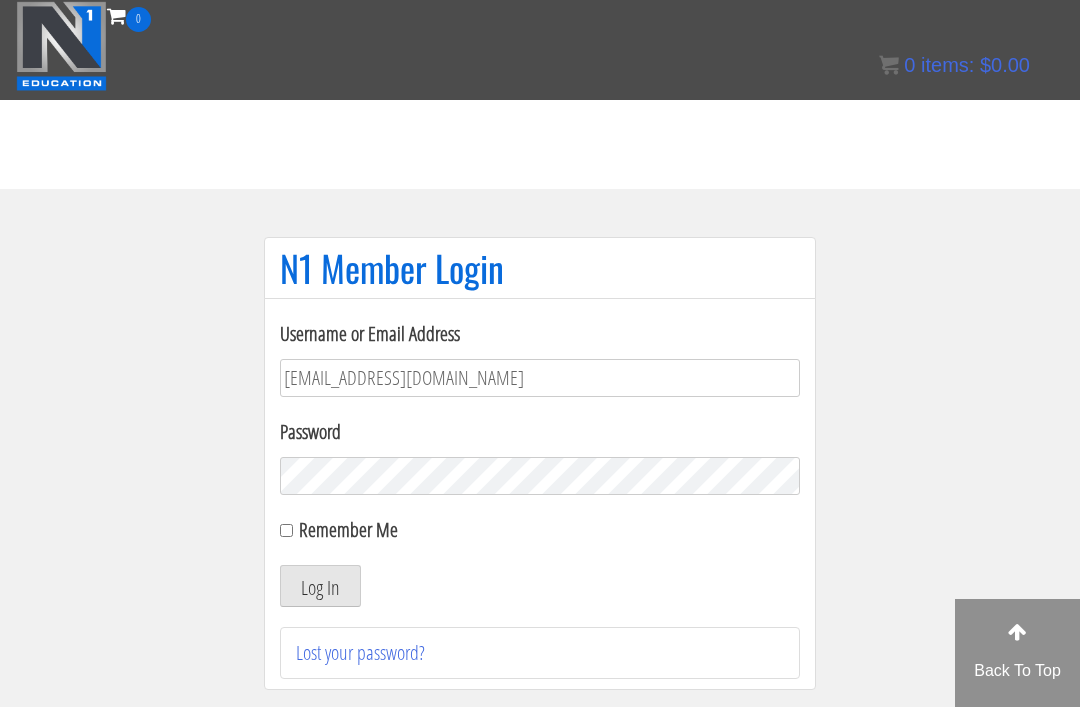 click on "Log In" at bounding box center [320, 586] 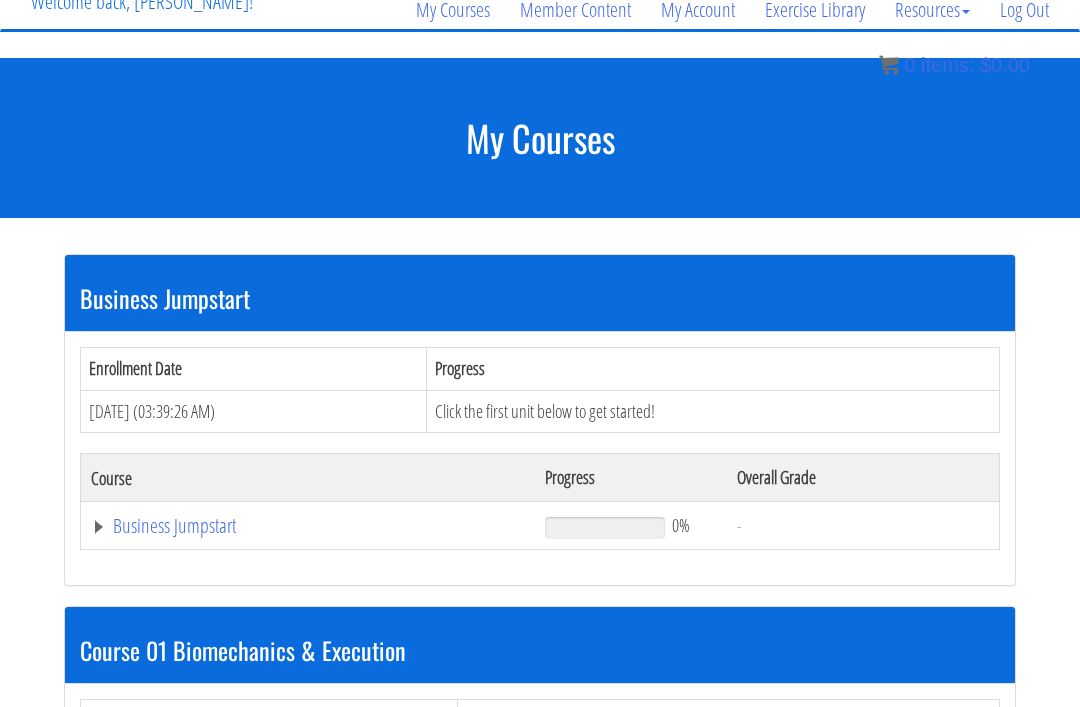 scroll, scrollTop: 188, scrollLeft: 0, axis: vertical 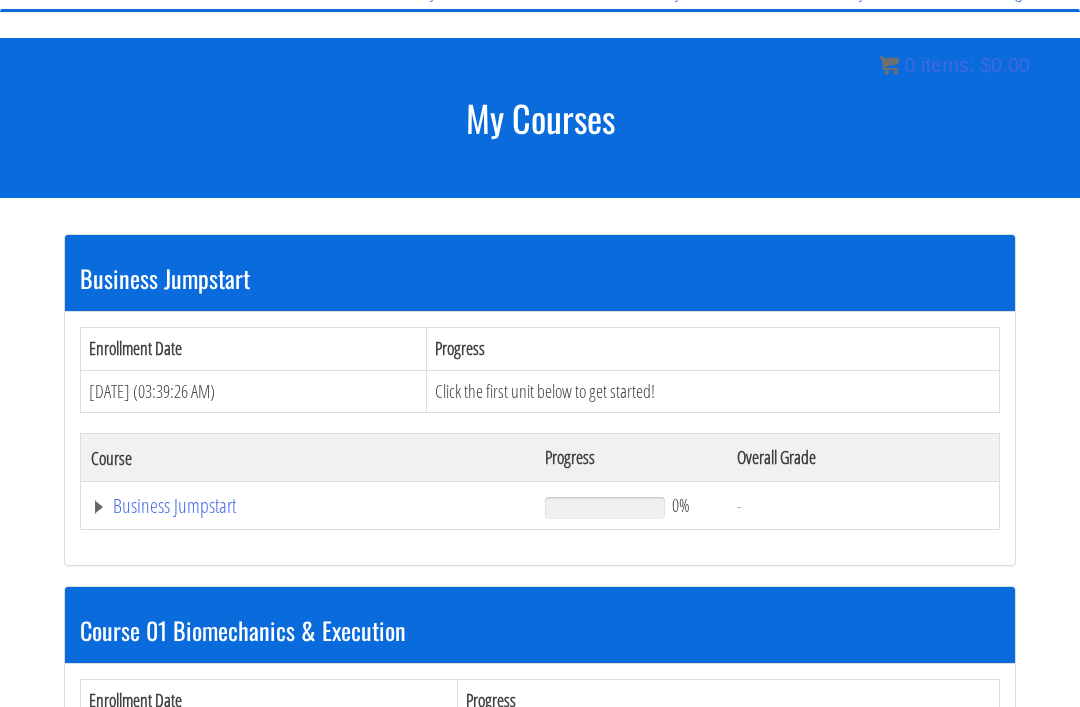 click on "Business Jumpstart" at bounding box center (308, 506) 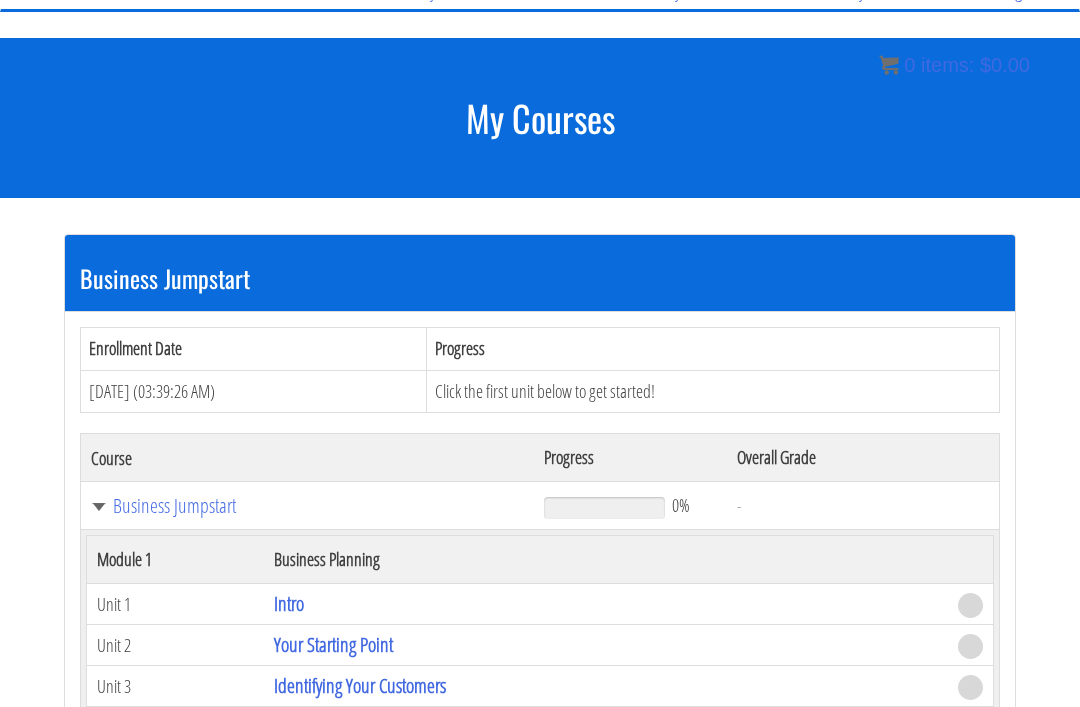 click on "Intro" at bounding box center (289, 603) 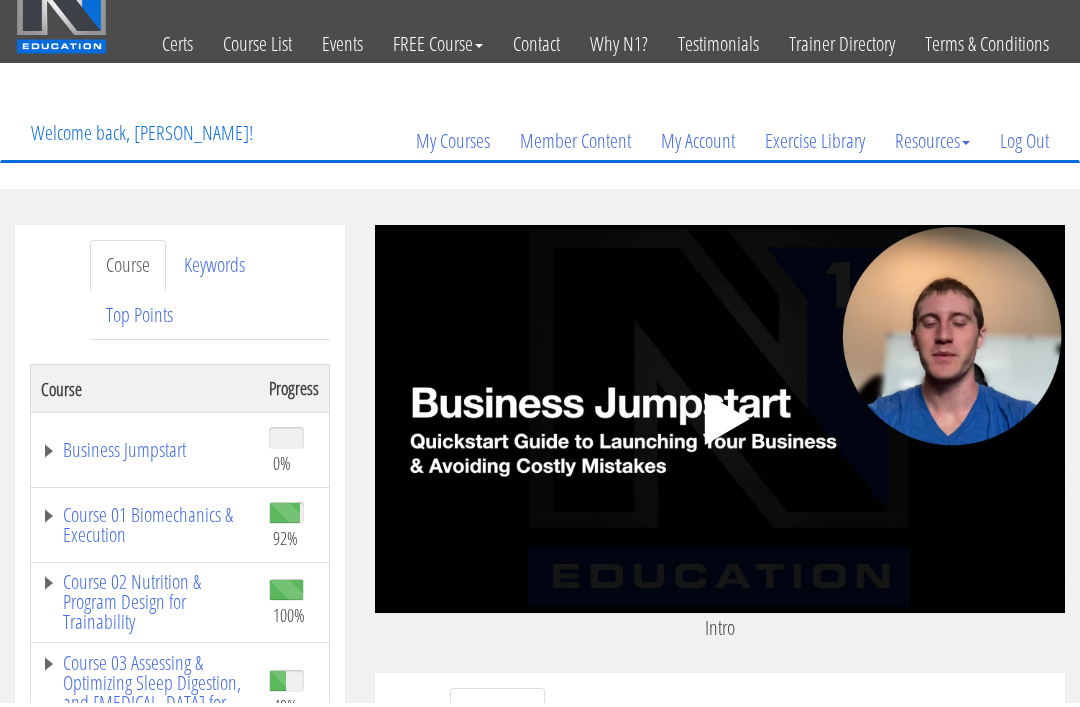 scroll, scrollTop: 38, scrollLeft: 0, axis: vertical 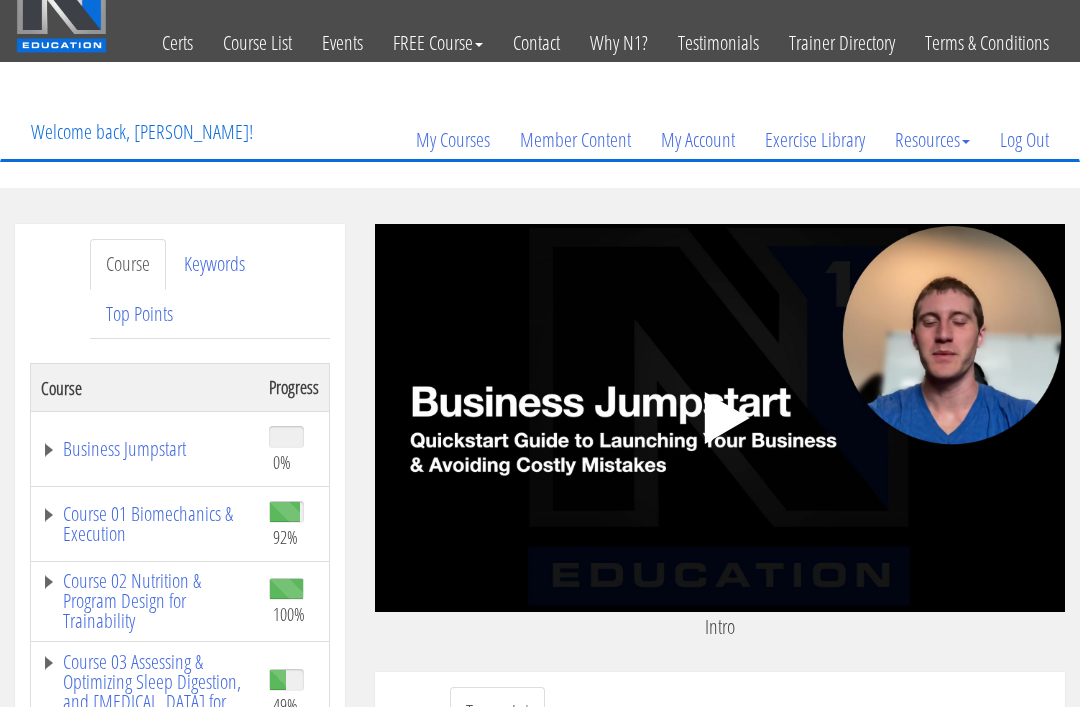 click 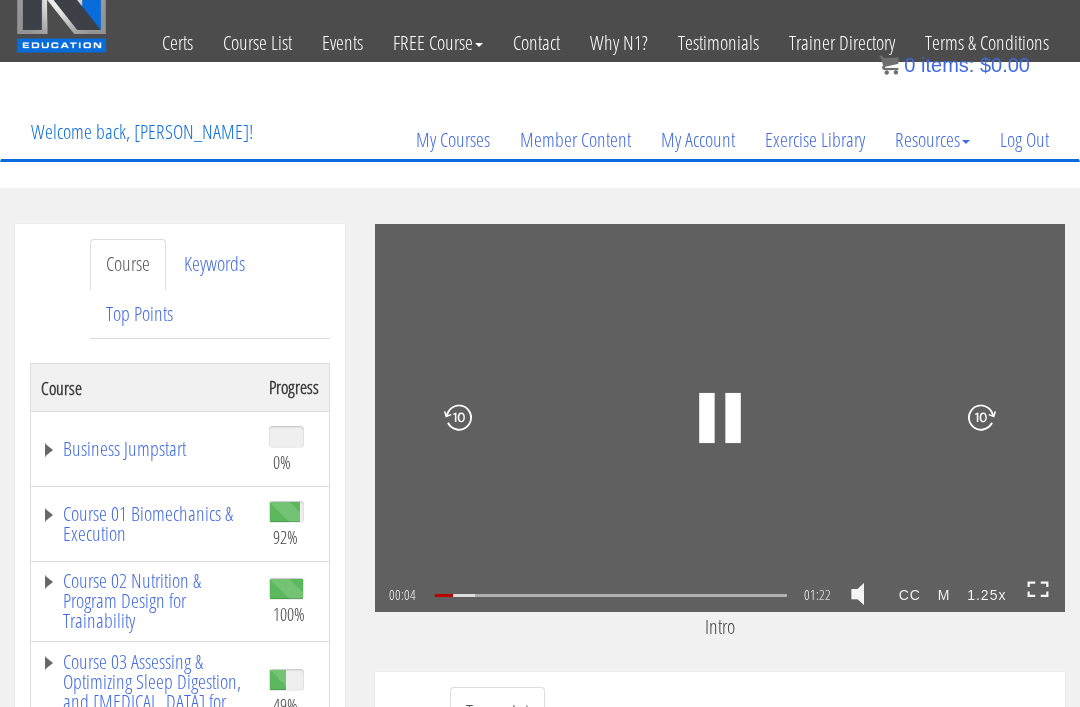 click on "00:04                                                                        01:22              01:19                                                                                                                                                                                           CC M 1.25x" at bounding box center [720, 596] 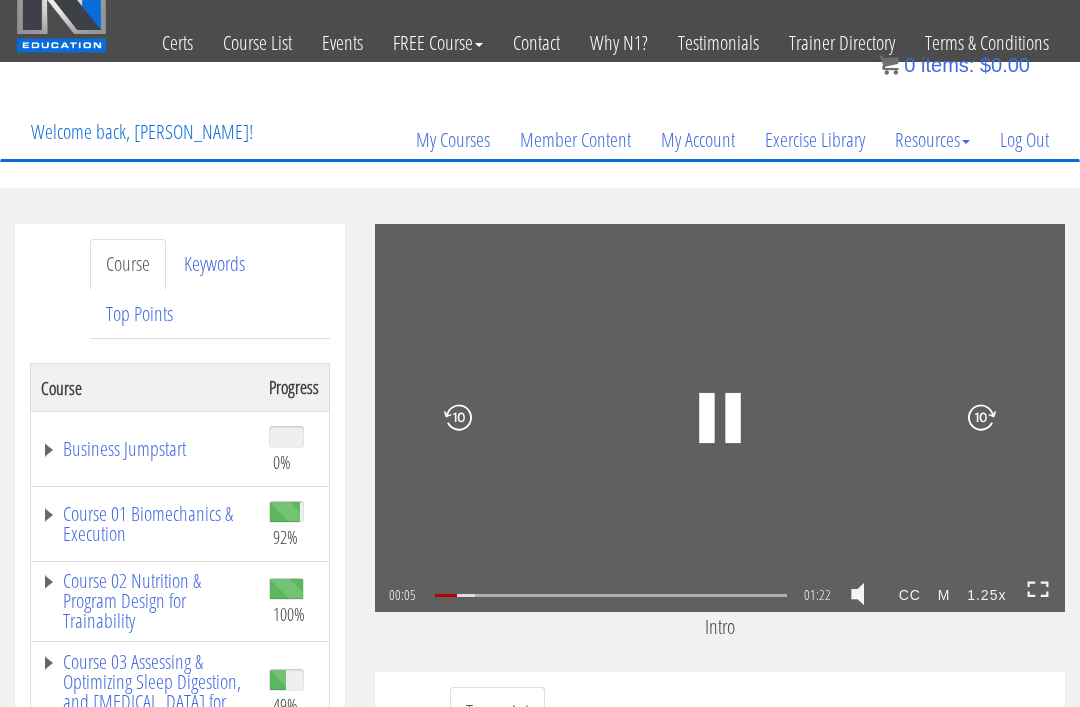 click 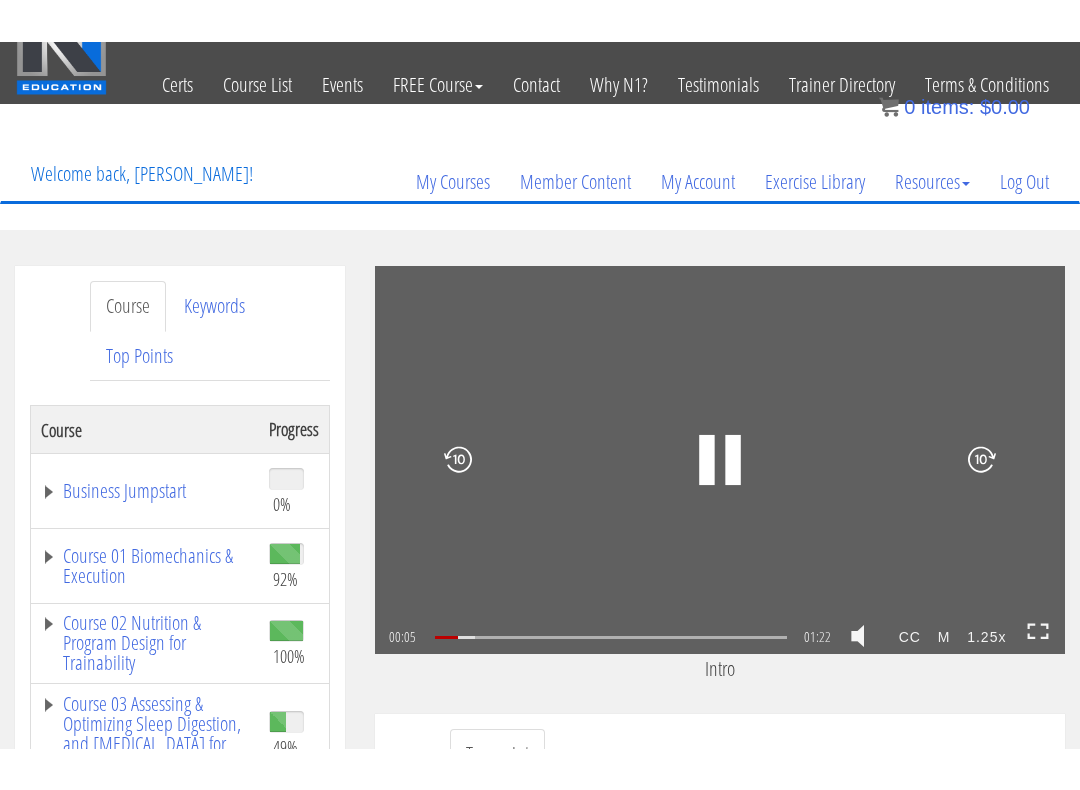 scroll, scrollTop: 0, scrollLeft: 0, axis: both 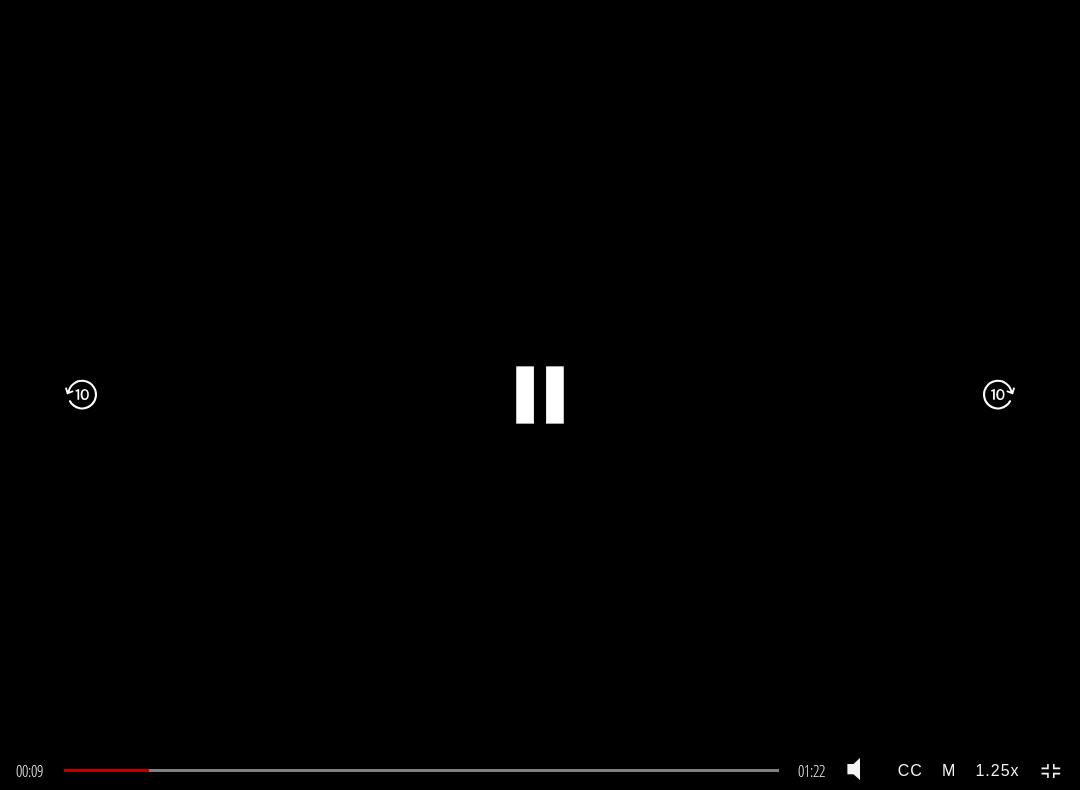 click on "1.25x" at bounding box center [997, 770] 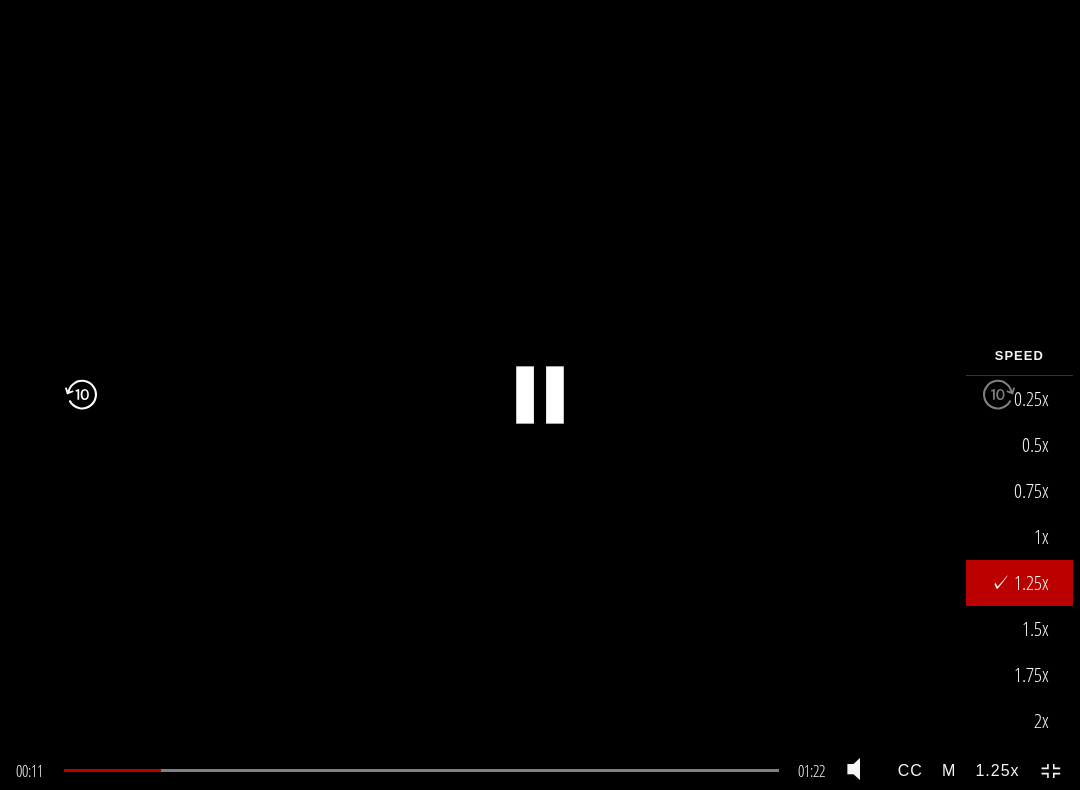 click on "1x" at bounding box center (1019, 537) 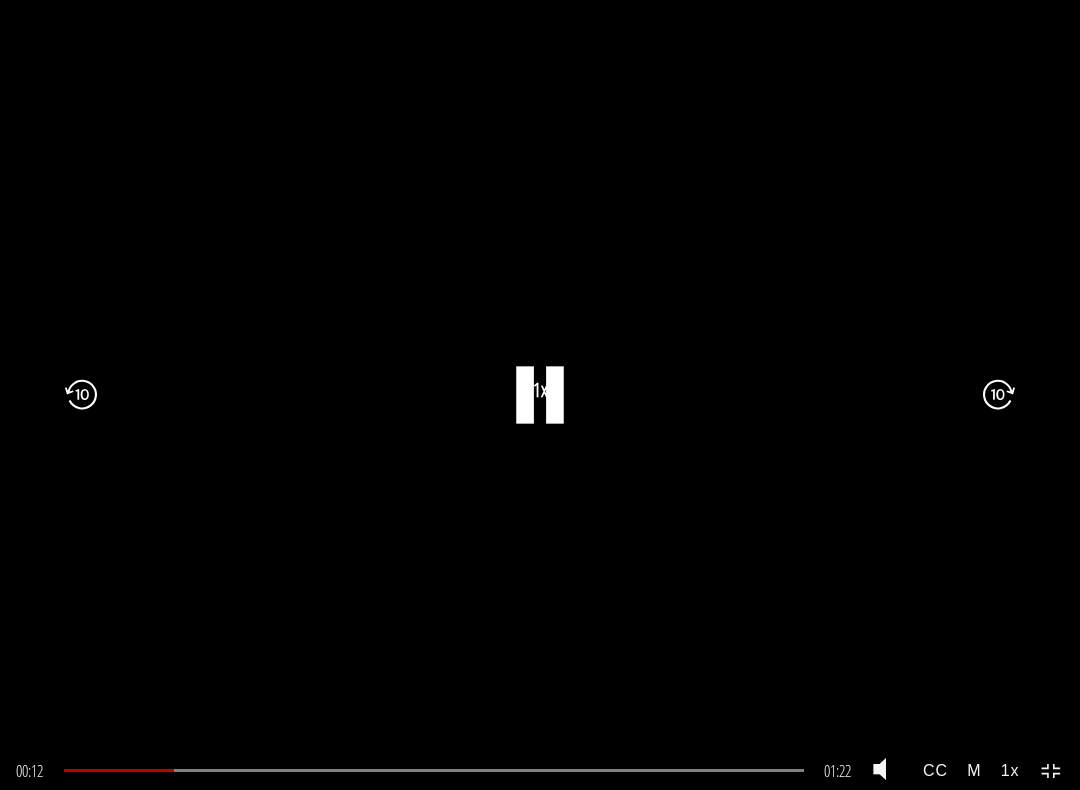 click at bounding box center (983, 395) 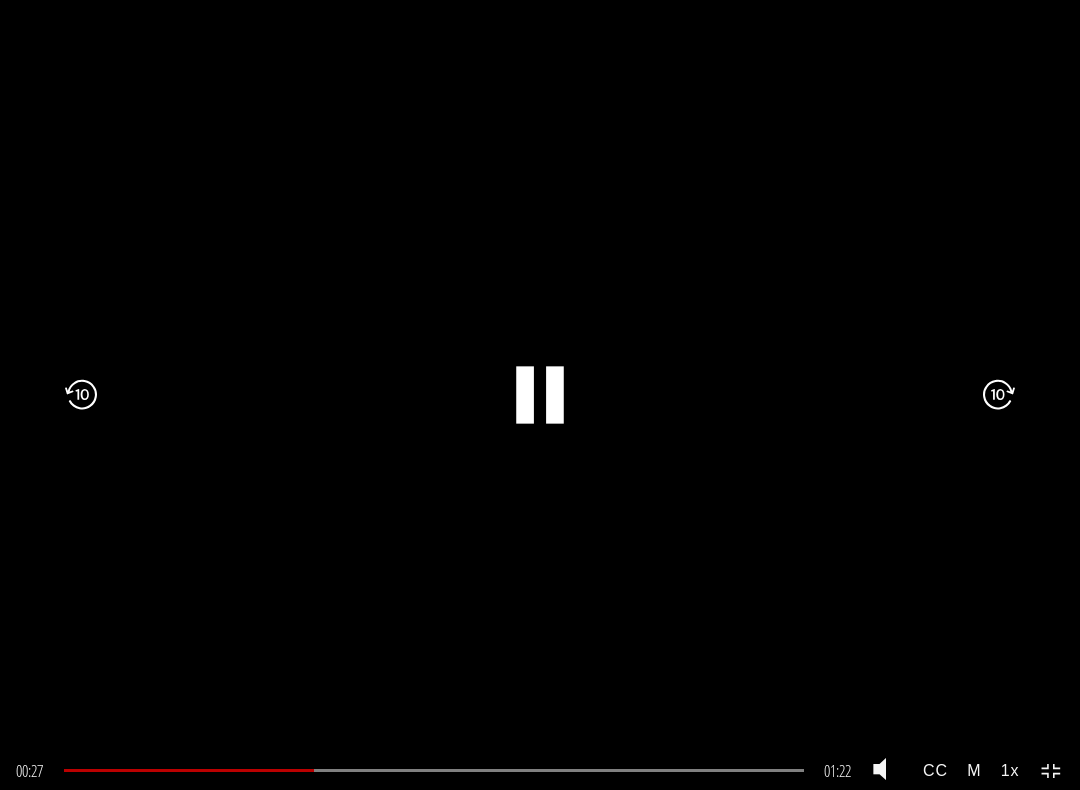 click on "1x" at bounding box center (1010, 770) 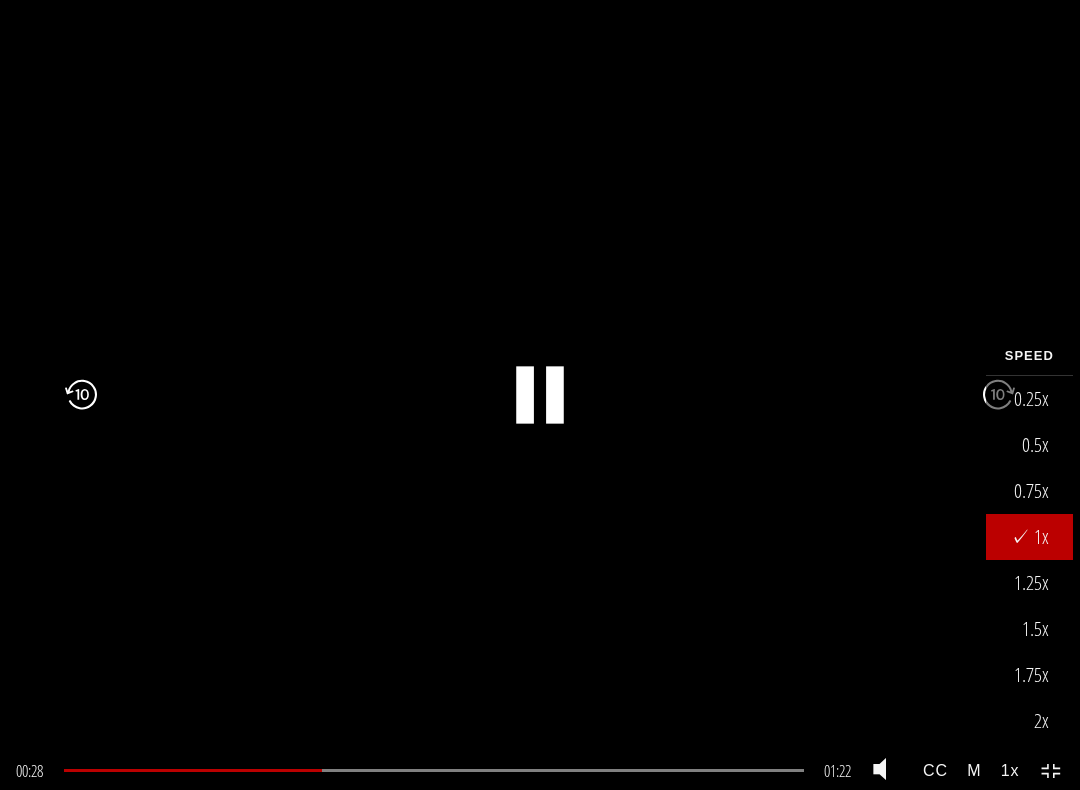 click on "1.25x" at bounding box center [1029, 583] 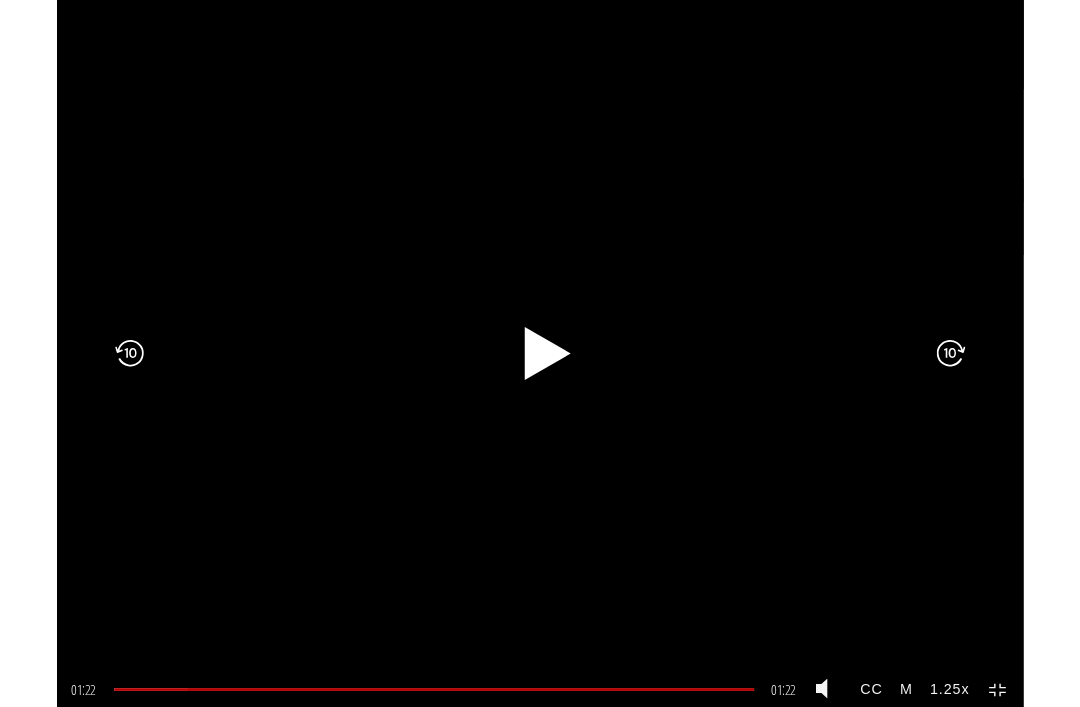 scroll, scrollTop: 38, scrollLeft: 0, axis: vertical 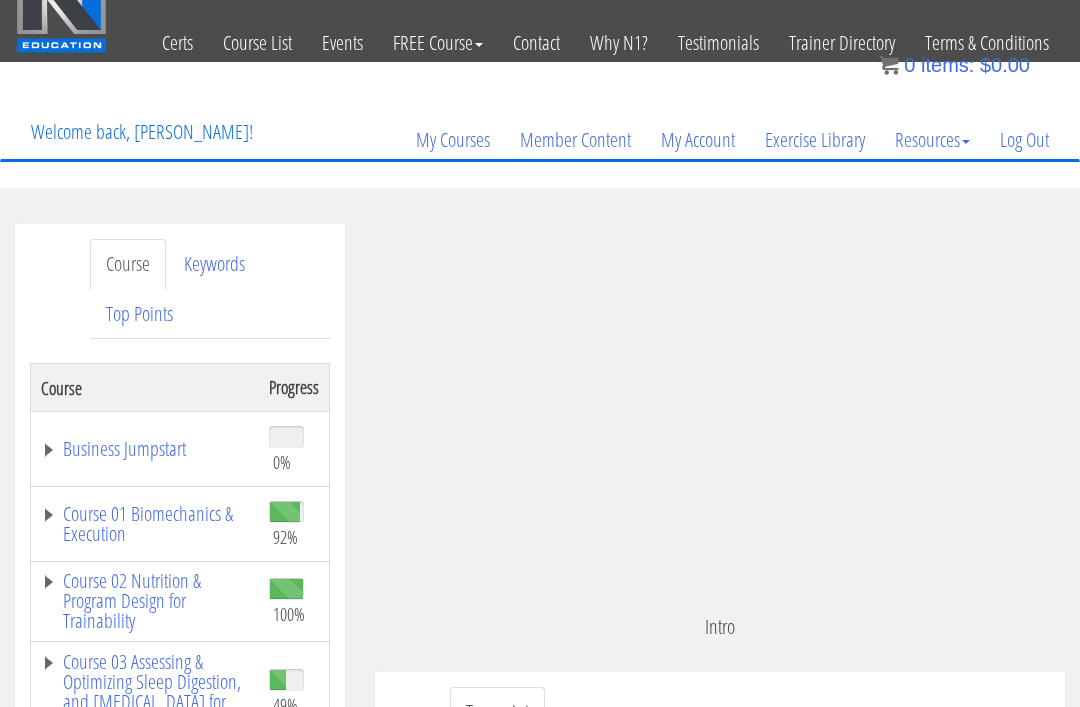 click on "Business Jumpstart" at bounding box center [145, 449] 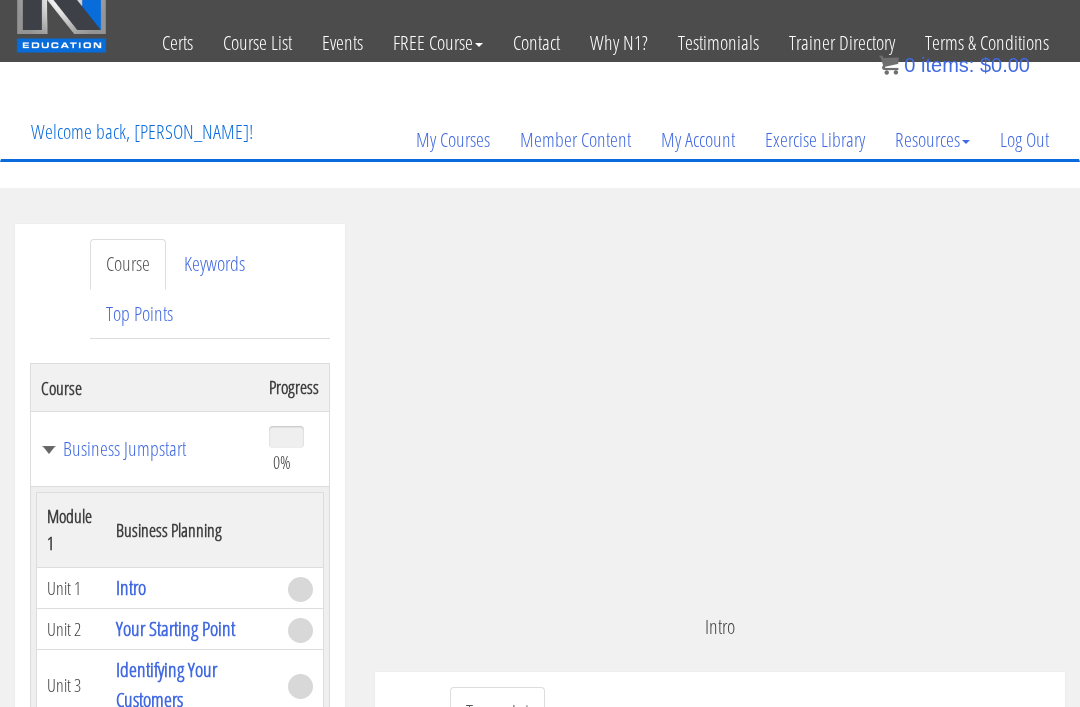 click on "Your Starting Point" at bounding box center (175, 628) 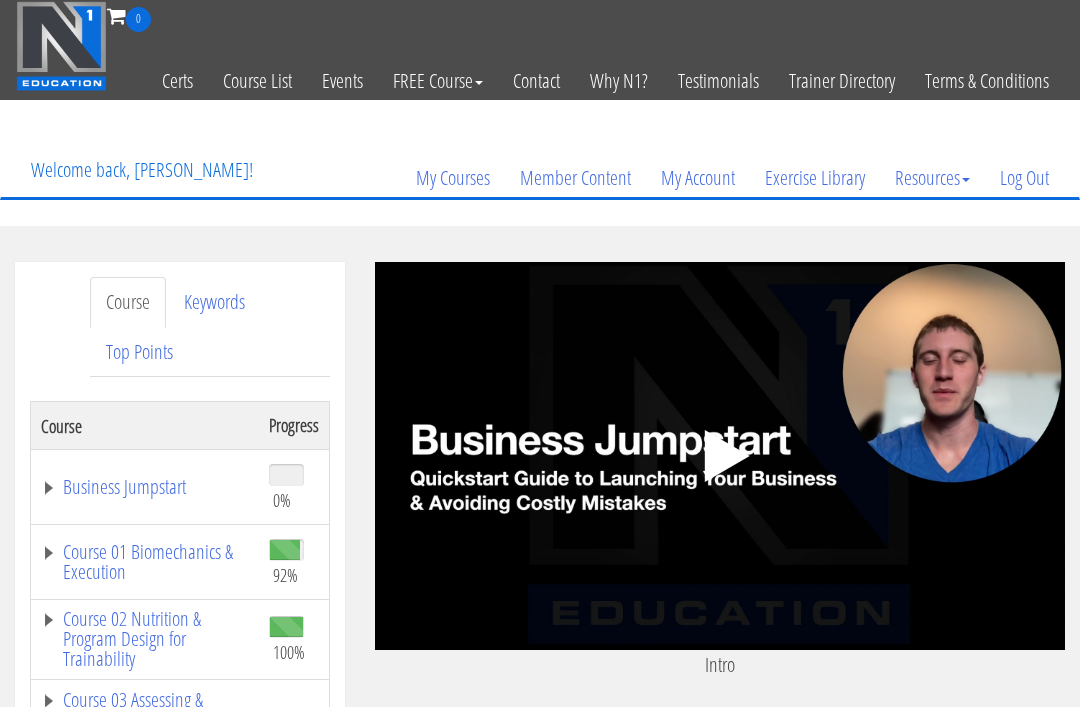 scroll, scrollTop: 30, scrollLeft: 0, axis: vertical 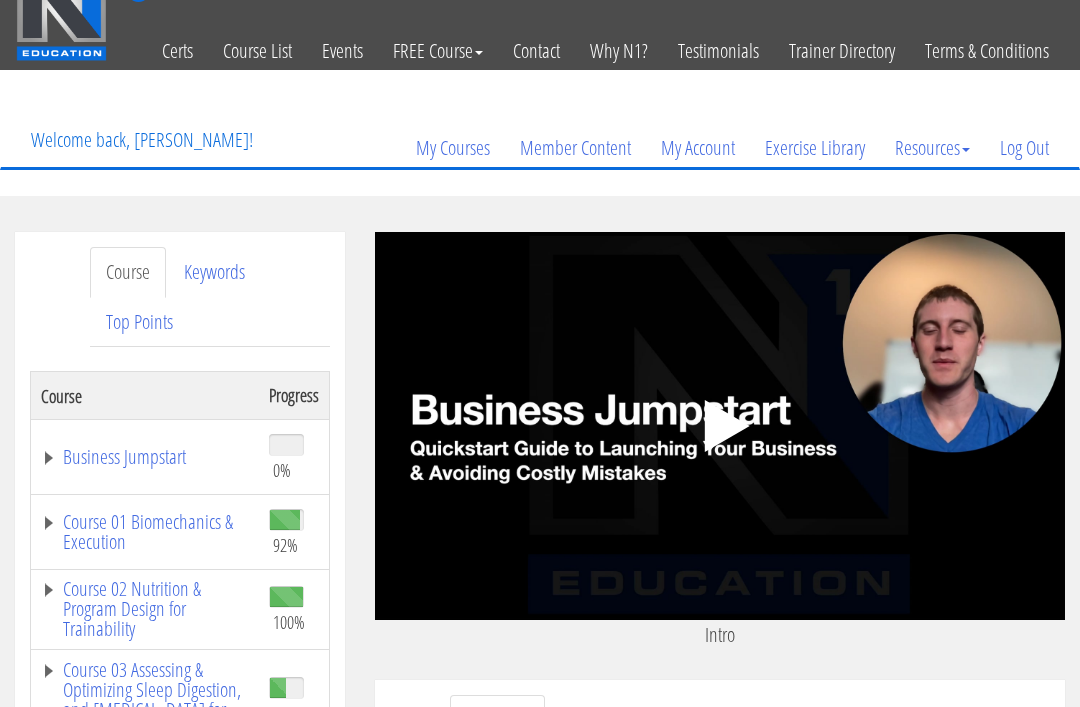 click on "Business Jumpstart" at bounding box center [145, 457] 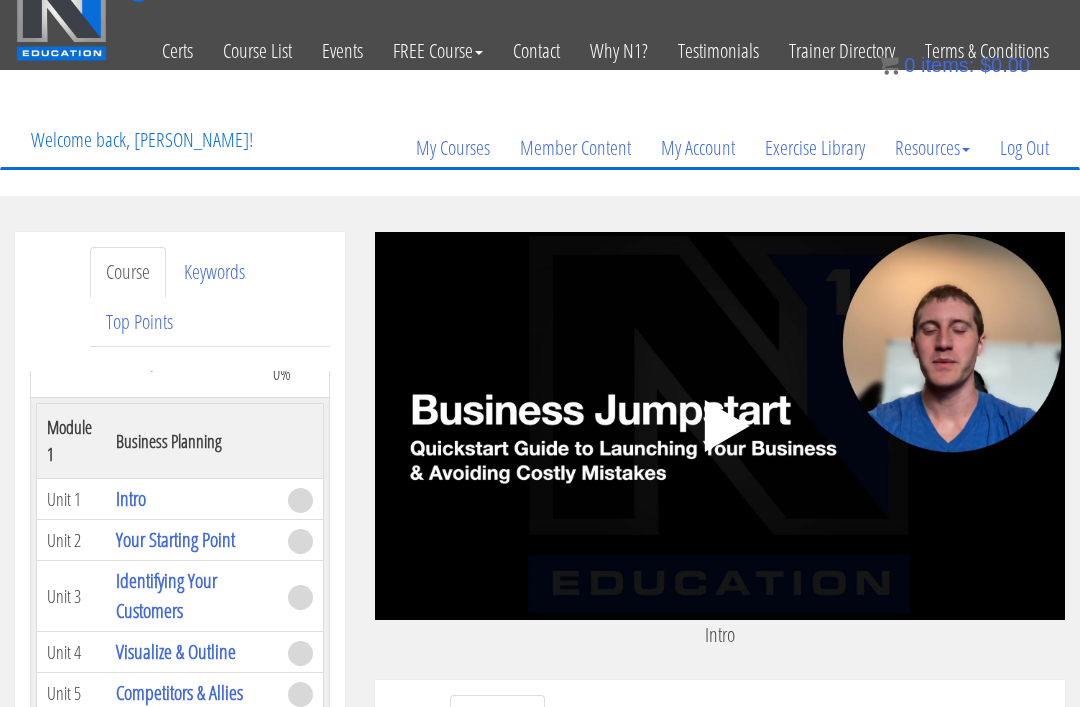 scroll, scrollTop: 114, scrollLeft: 0, axis: vertical 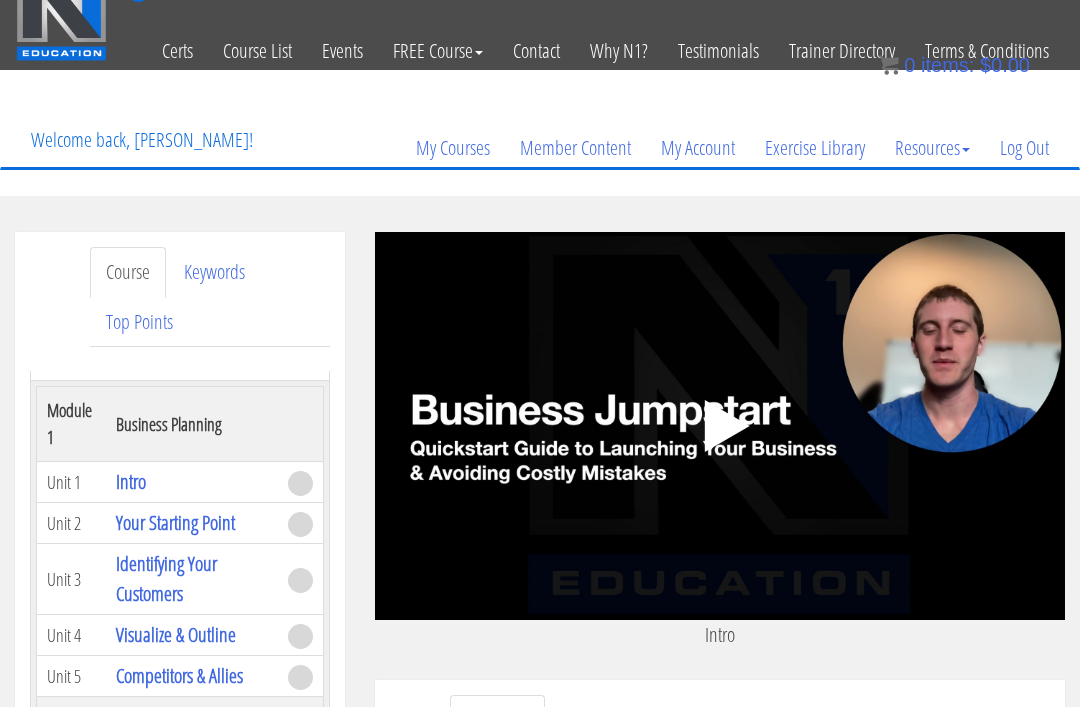 click on "Intro" at bounding box center [131, 481] 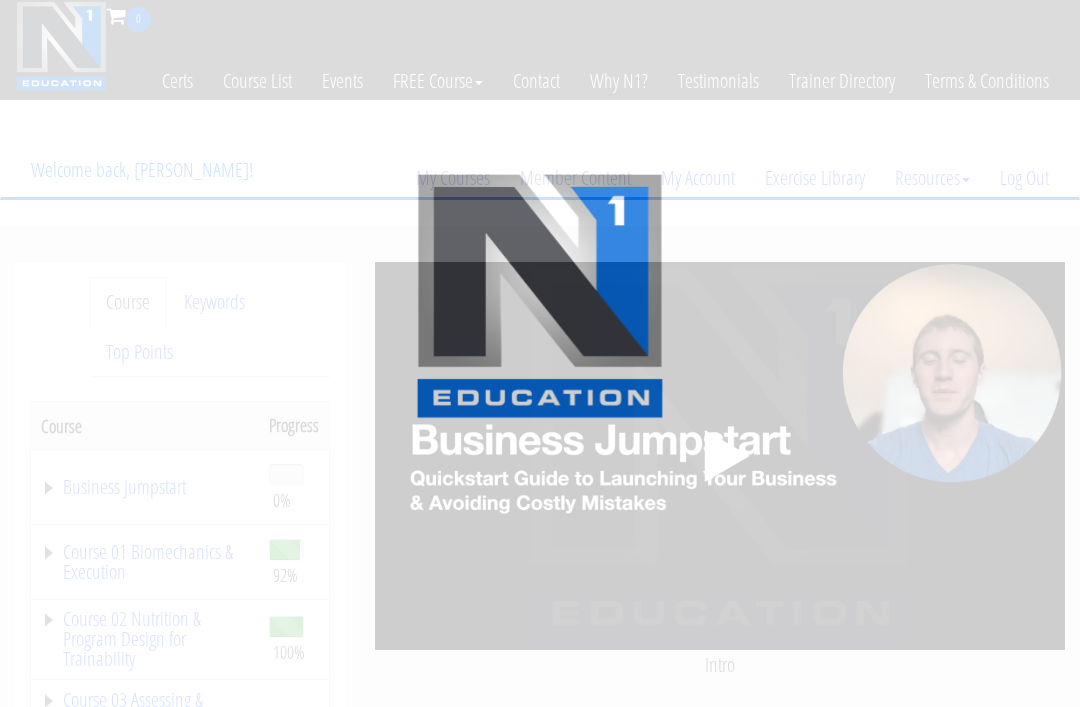 scroll, scrollTop: 0, scrollLeft: 0, axis: both 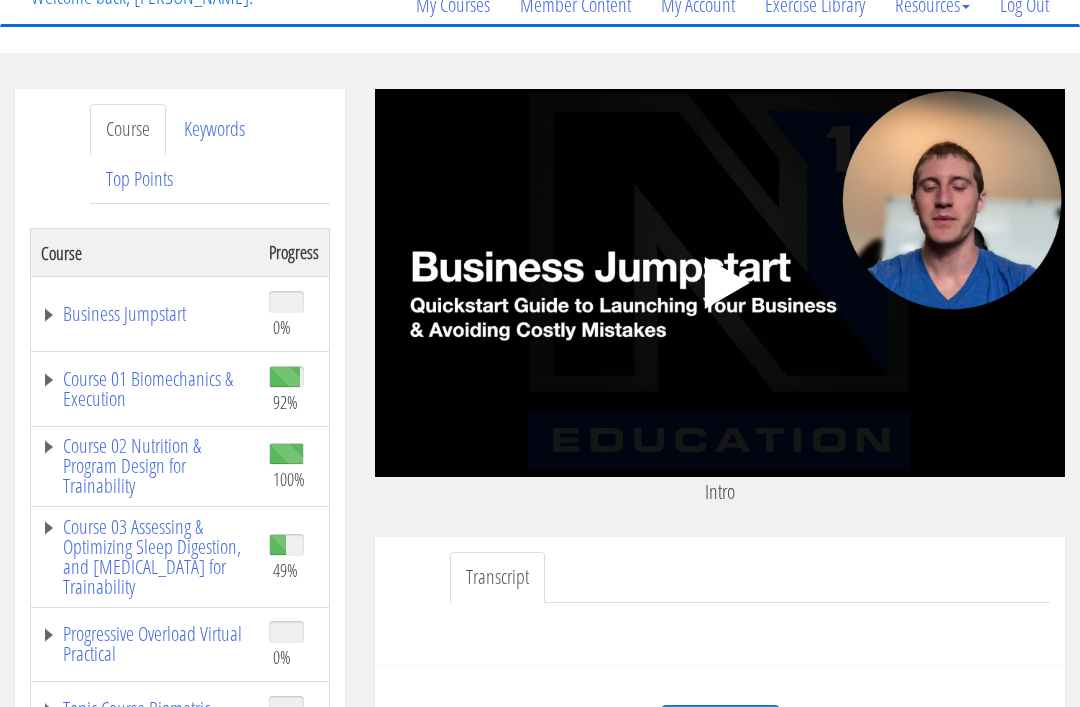 click on "Take the Quiz" at bounding box center (720, 729) 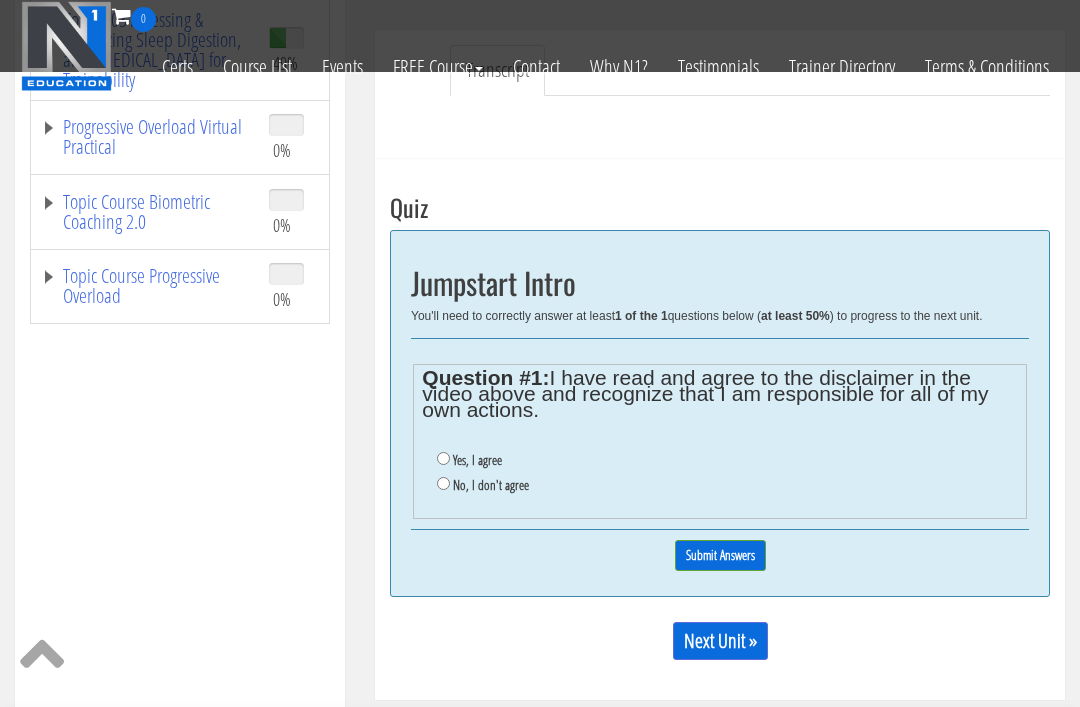 scroll, scrollTop: 562, scrollLeft: 0, axis: vertical 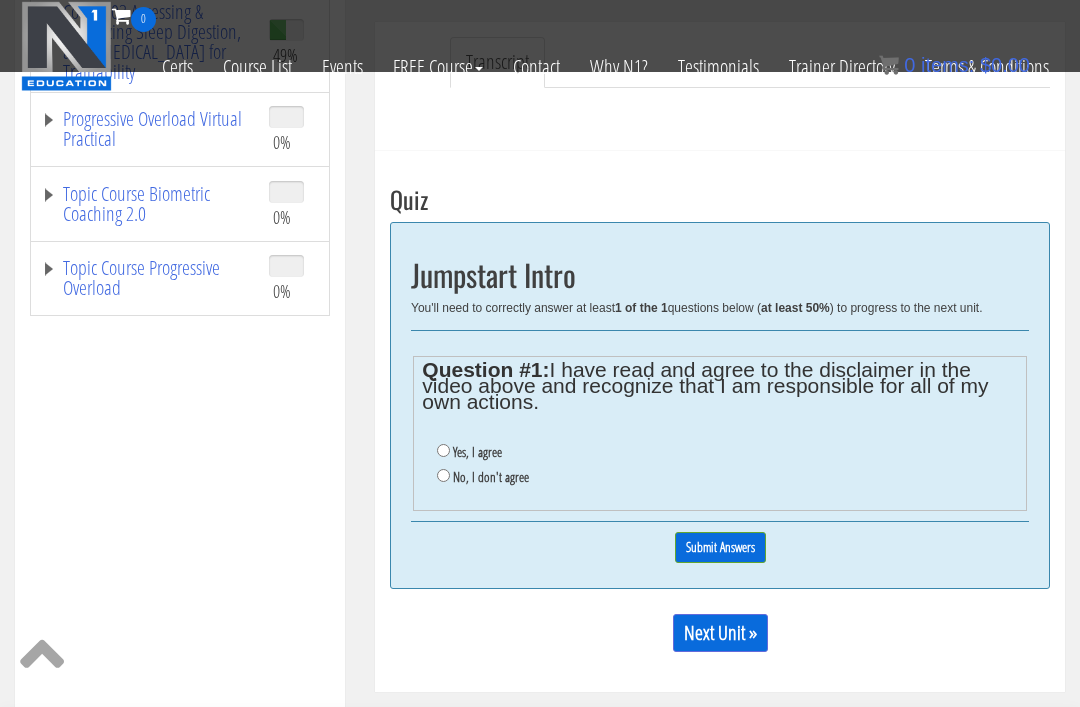 click on "Yes, I agree" at bounding box center [443, 450] 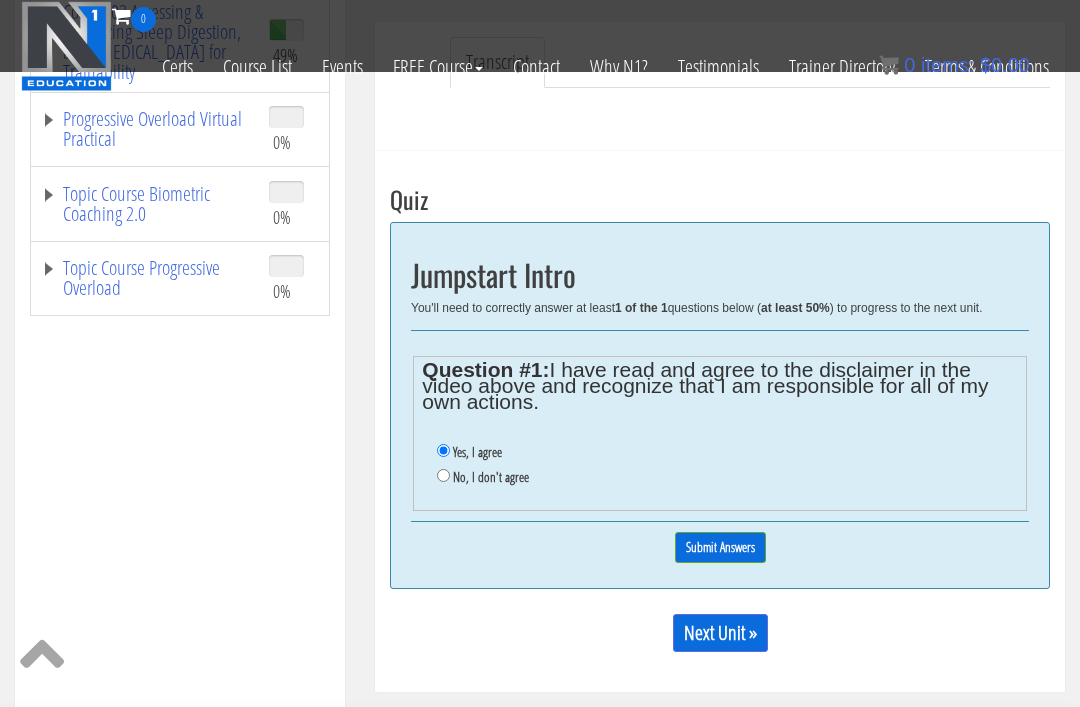 click on "Submit Answers" at bounding box center (720, 547) 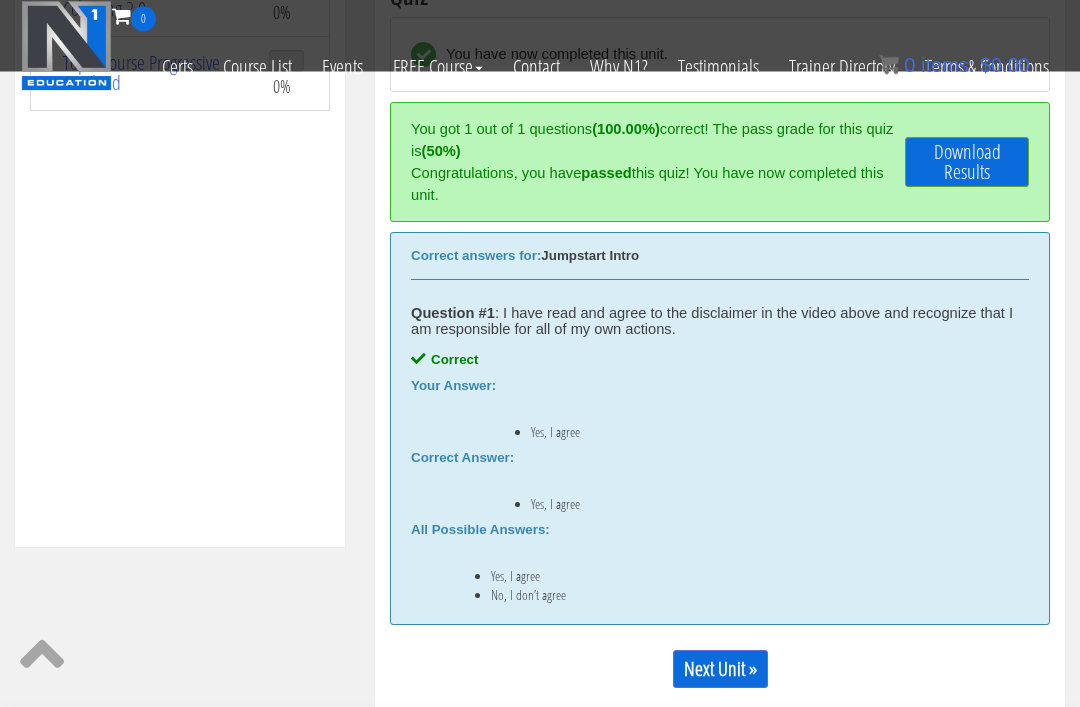 scroll, scrollTop: 767, scrollLeft: 0, axis: vertical 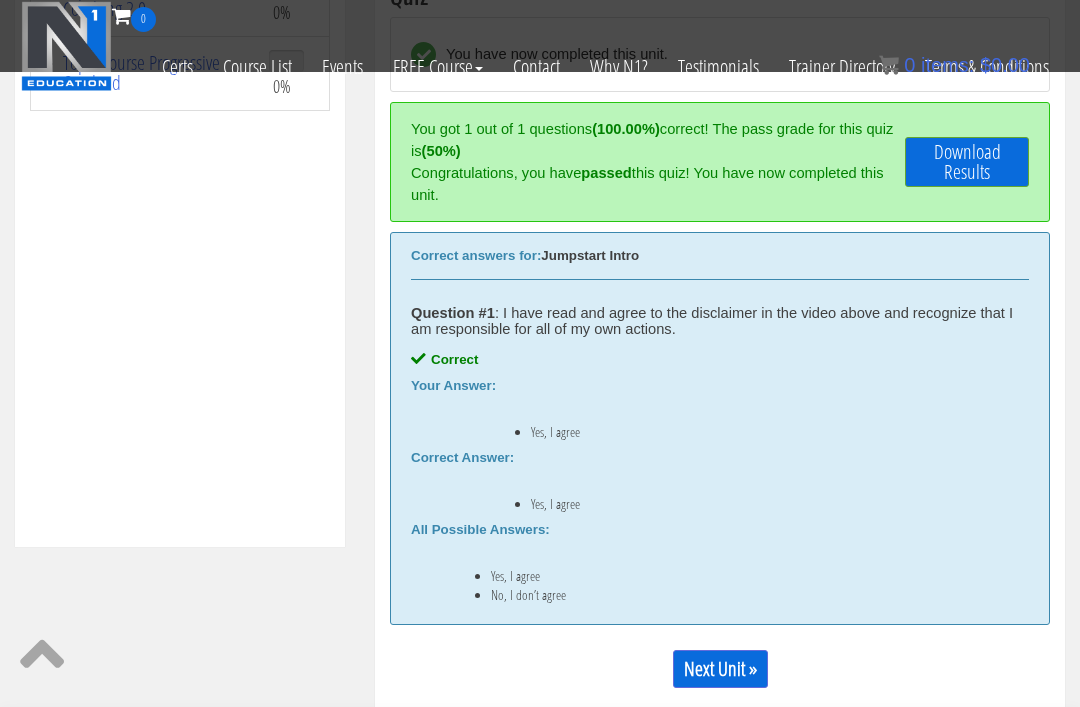 click on "Next Unit »" at bounding box center [720, 669] 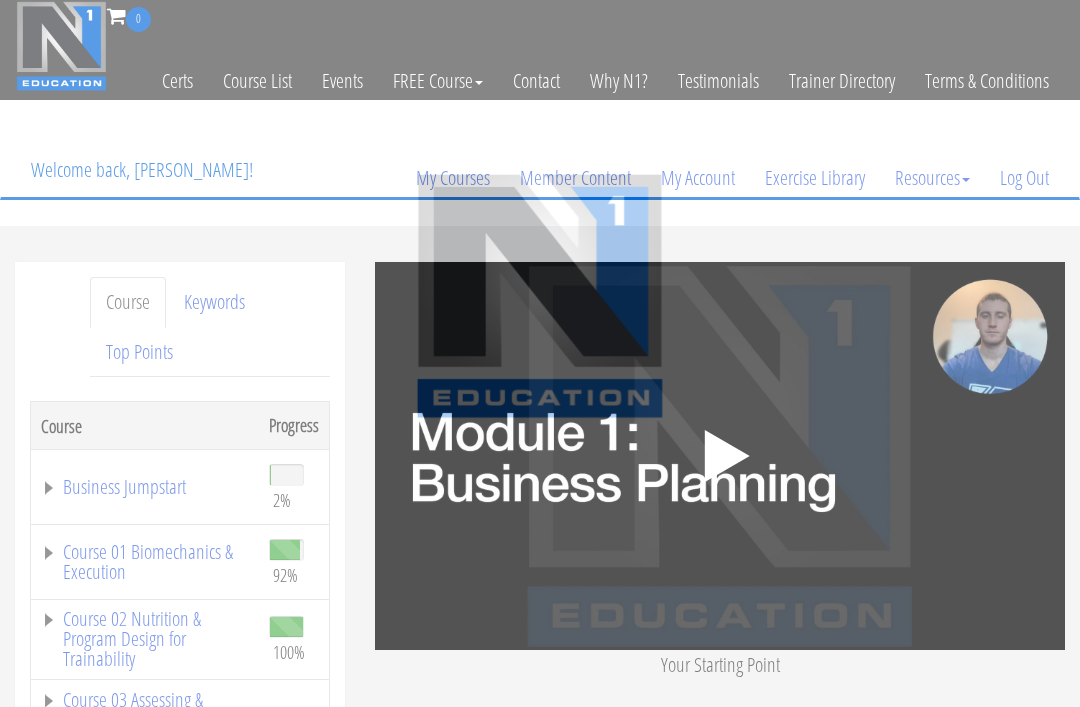 scroll, scrollTop: 0, scrollLeft: 0, axis: both 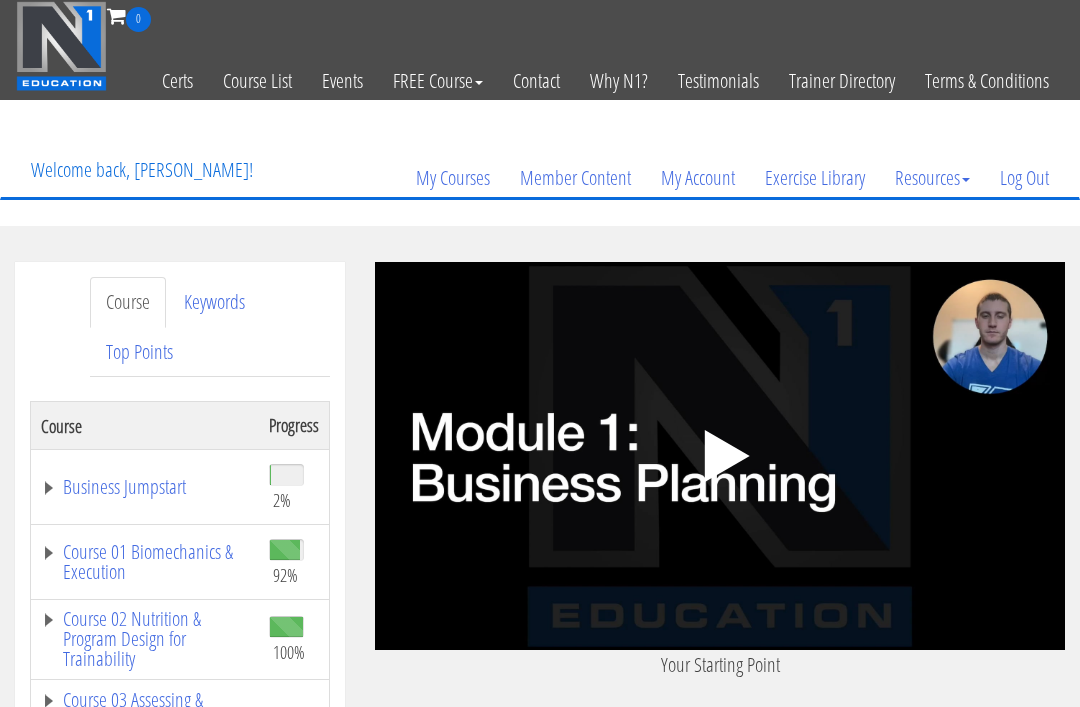 click 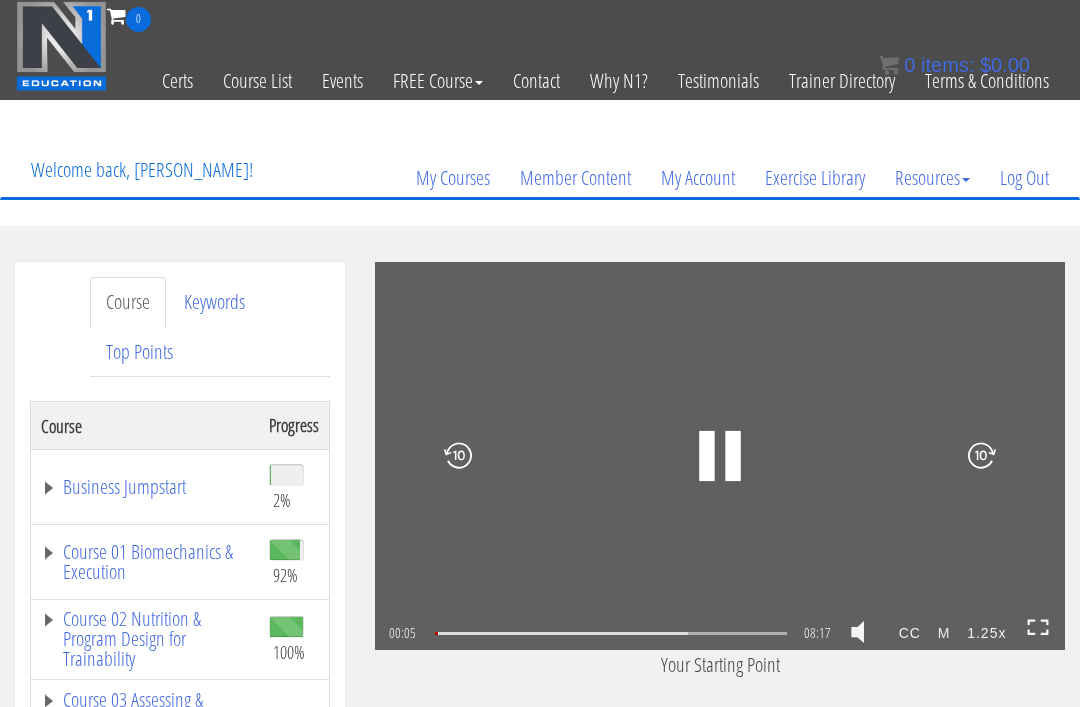 click 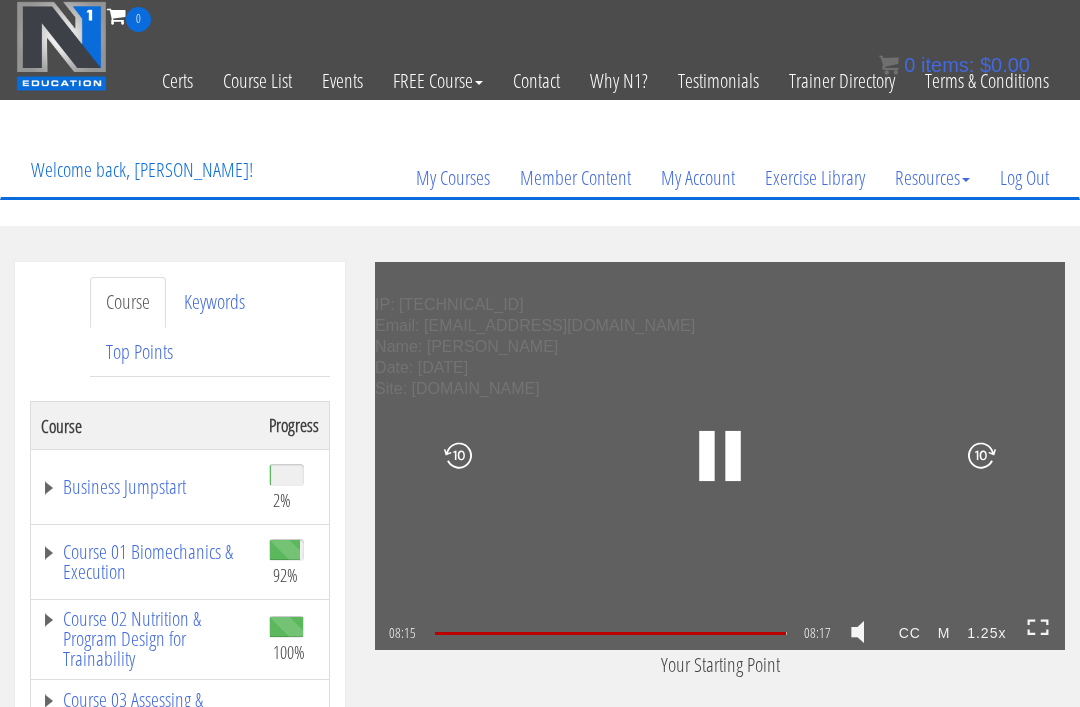 scroll, scrollTop: 2579, scrollLeft: 0, axis: vertical 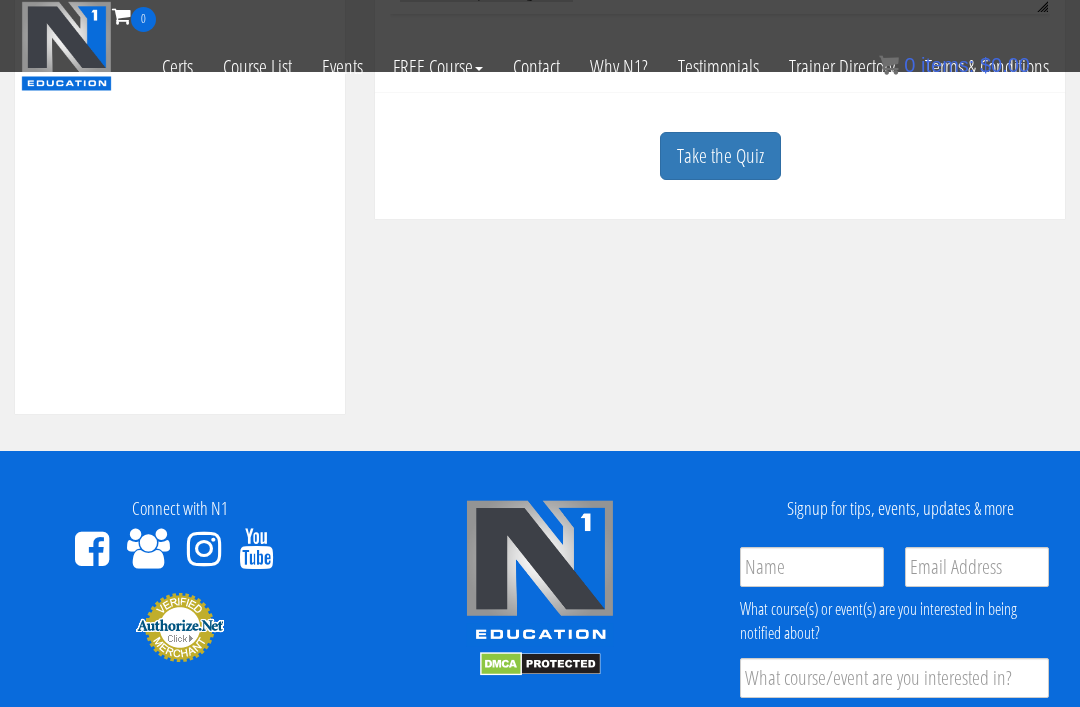click on "Take the Quiz" at bounding box center [720, 156] 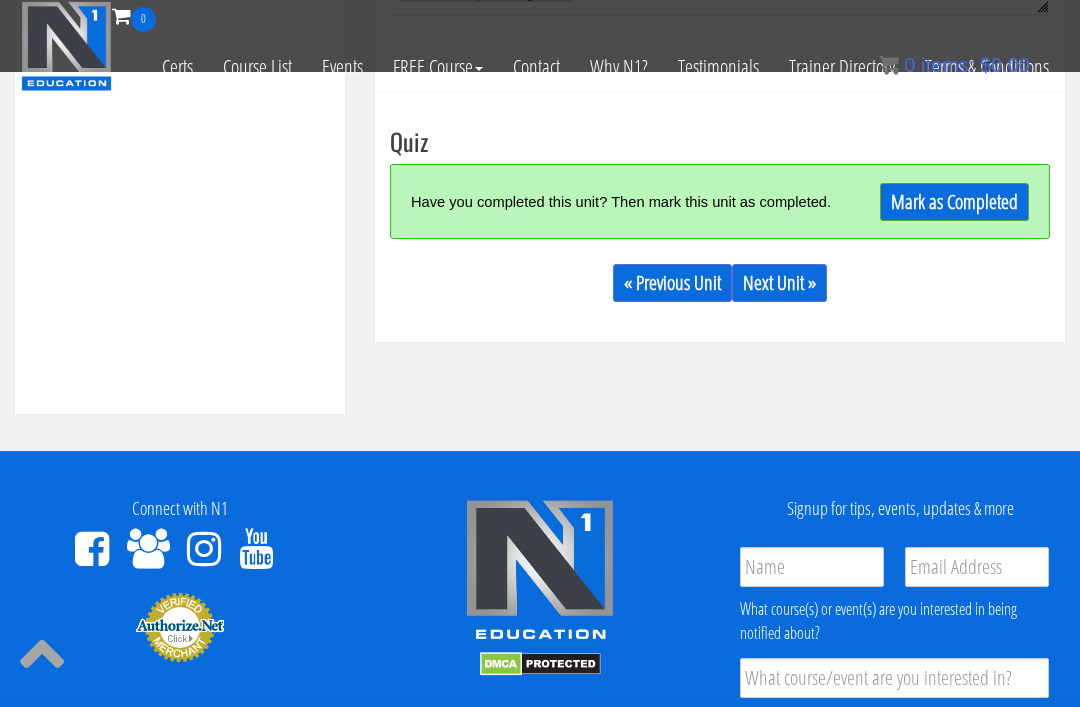 click on "Mark as Completed" at bounding box center (954, 202) 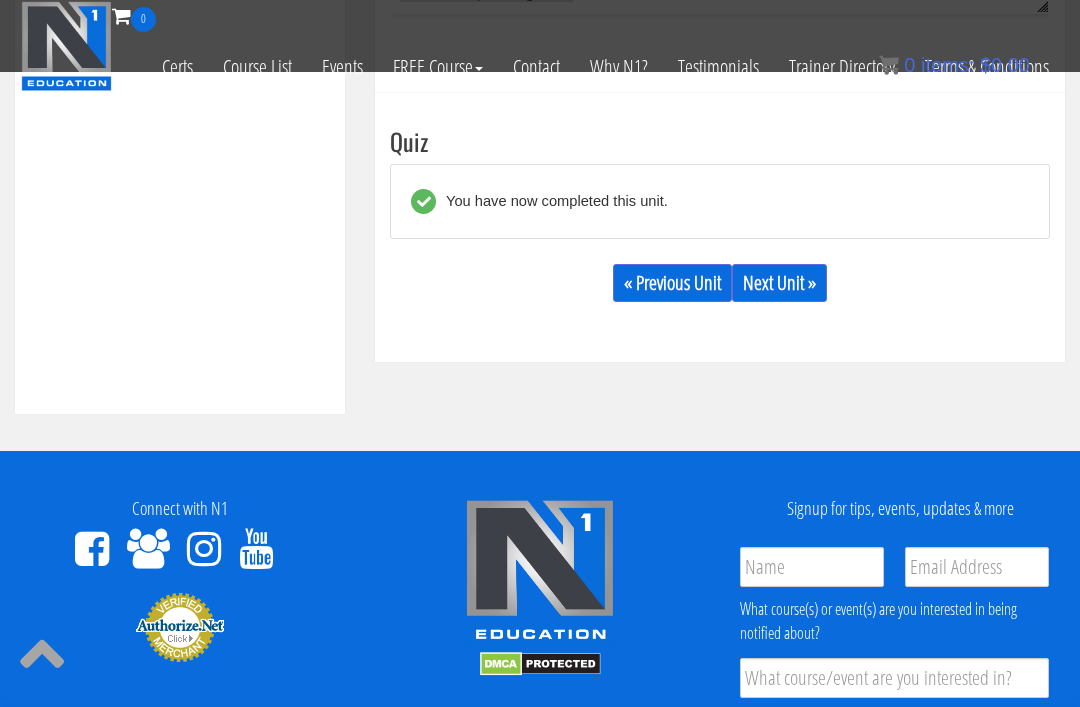 click on "Next Unit »" at bounding box center (779, 283) 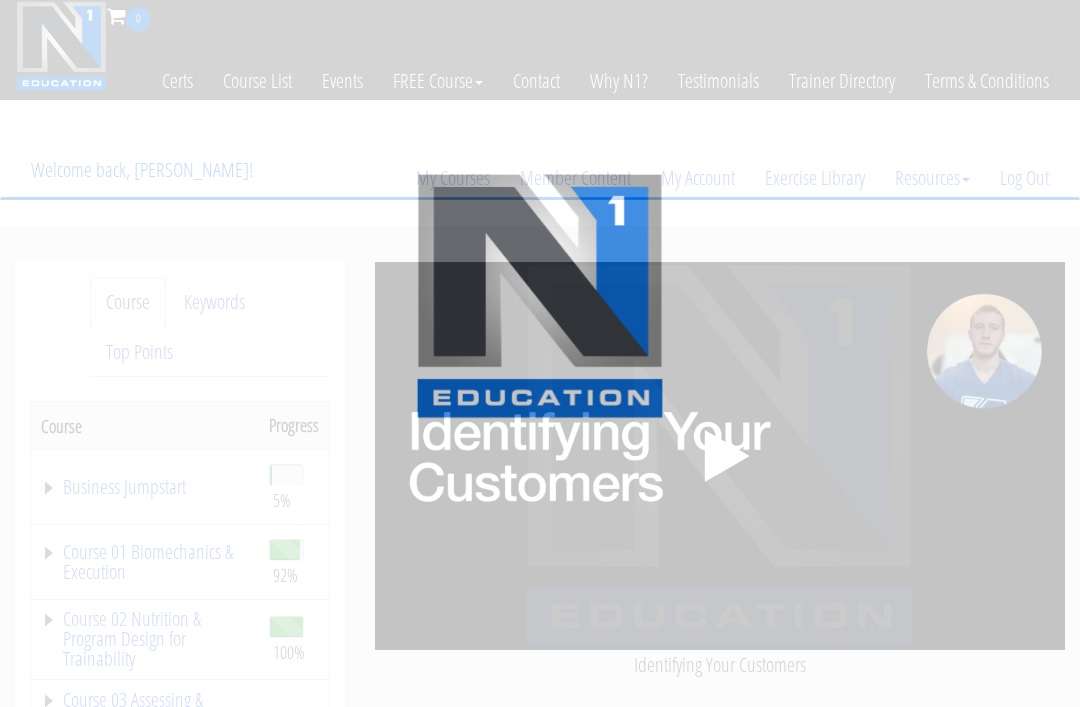 scroll, scrollTop: 0, scrollLeft: 0, axis: both 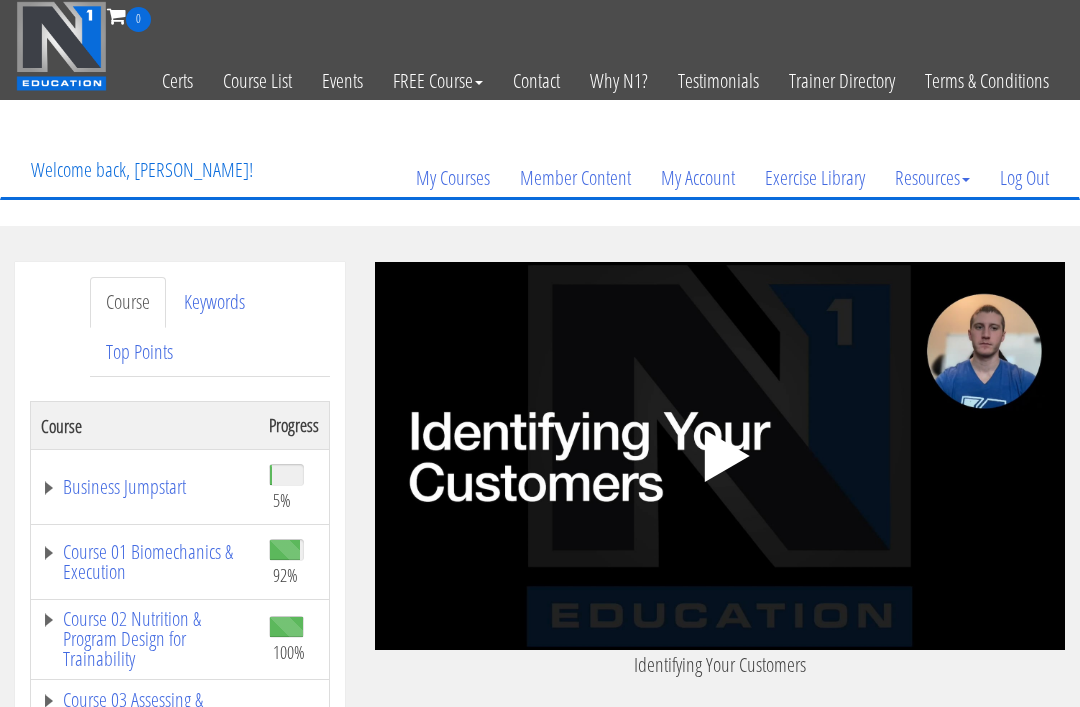 click on ".fp-color-play{opacity:0.65;}.controlbutton{fill:#fff;}" 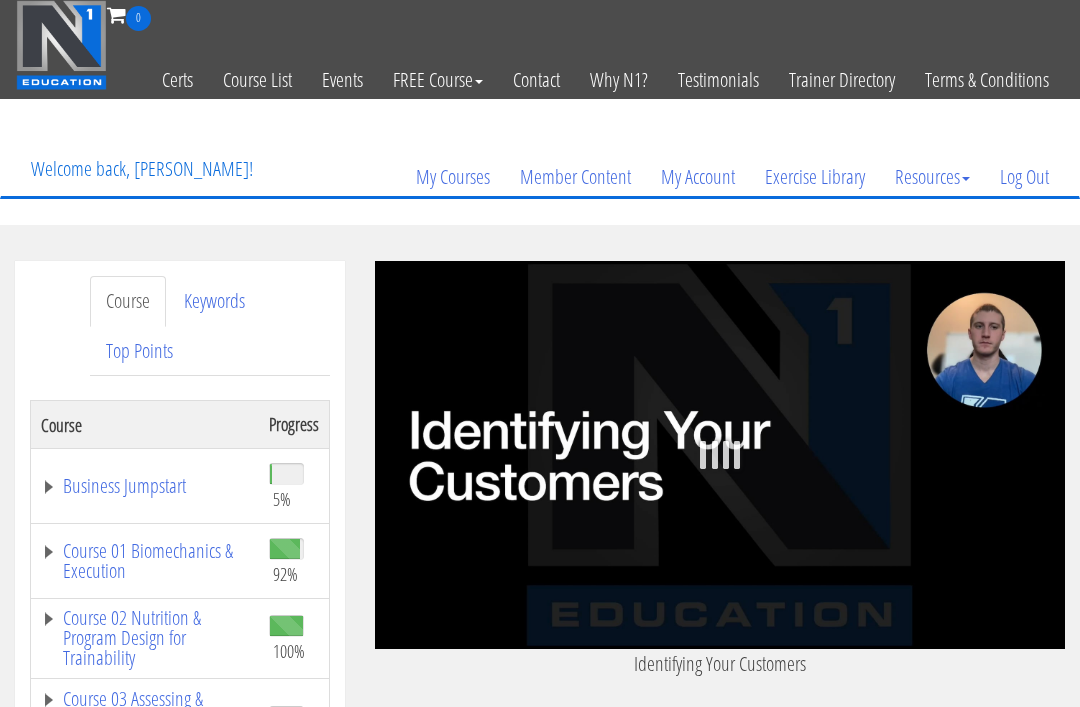 scroll, scrollTop: 48, scrollLeft: 0, axis: vertical 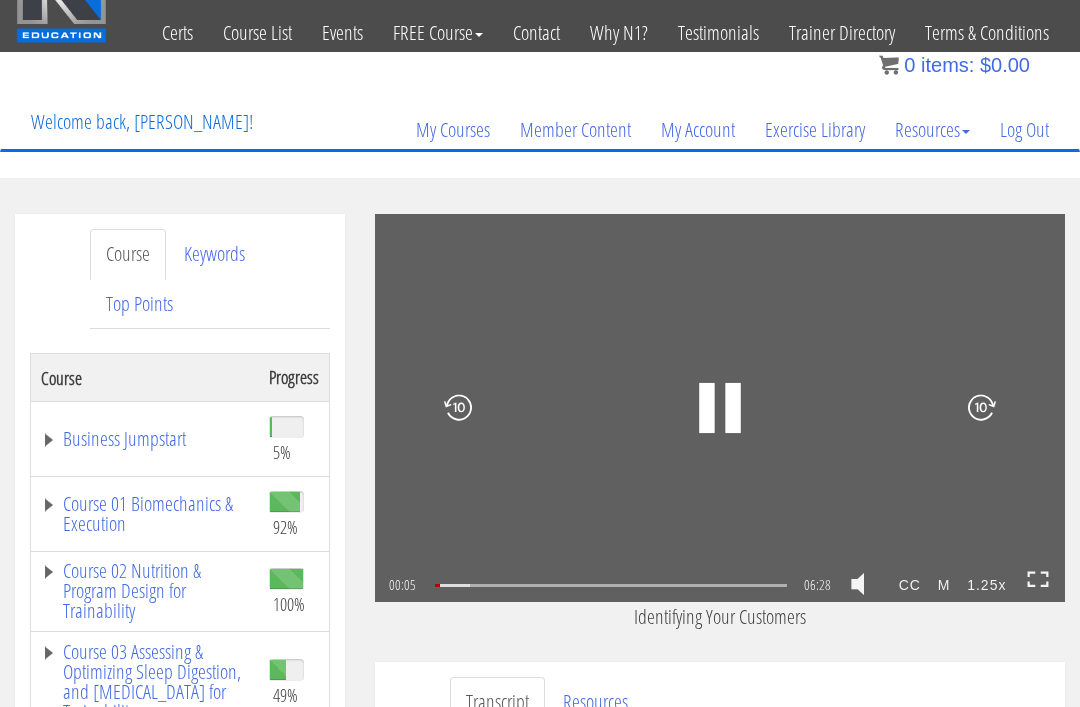 click on ".a{fill:#000;opacity:0.65;}.b{fill:#fff;opacity:1.0;}
.fp-color-play{opacity:0.65;}.controlbutton{fill:#fff;}
.fp-color-play{opacity:0.65;}.controlbutton{fill:#fff;}
.controlbuttonbg{opacity:0.65;}.controlbutton{fill:#fff;}
.fp-color-play{opacity:0.65;}.rect{fill:#fff;}
.fp-color-play{opacity:0.65;}.rect{fill:#fff;}
.fp-color-play{opacity:0.65;}.rect{fill:#fff;}
.fp-color-play{opacity:0.65;}.rect{fill:#fff;}
00:05                                                                        06:28              06:23                                                                                                                                                                                 CC M" at bounding box center [720, 408] 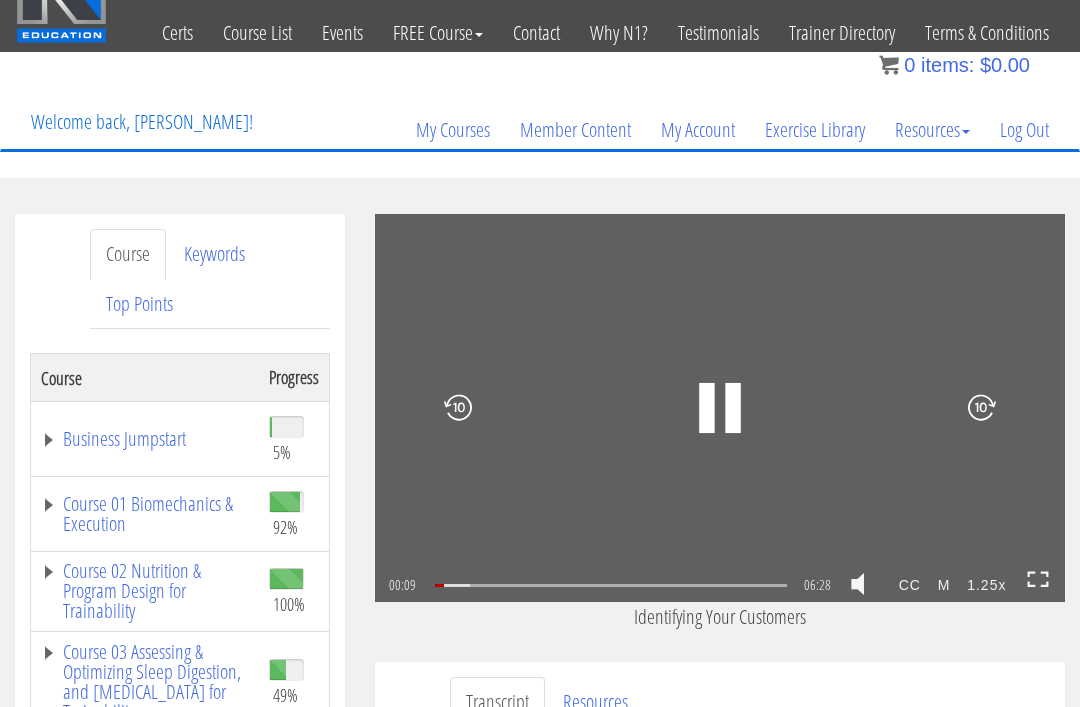click 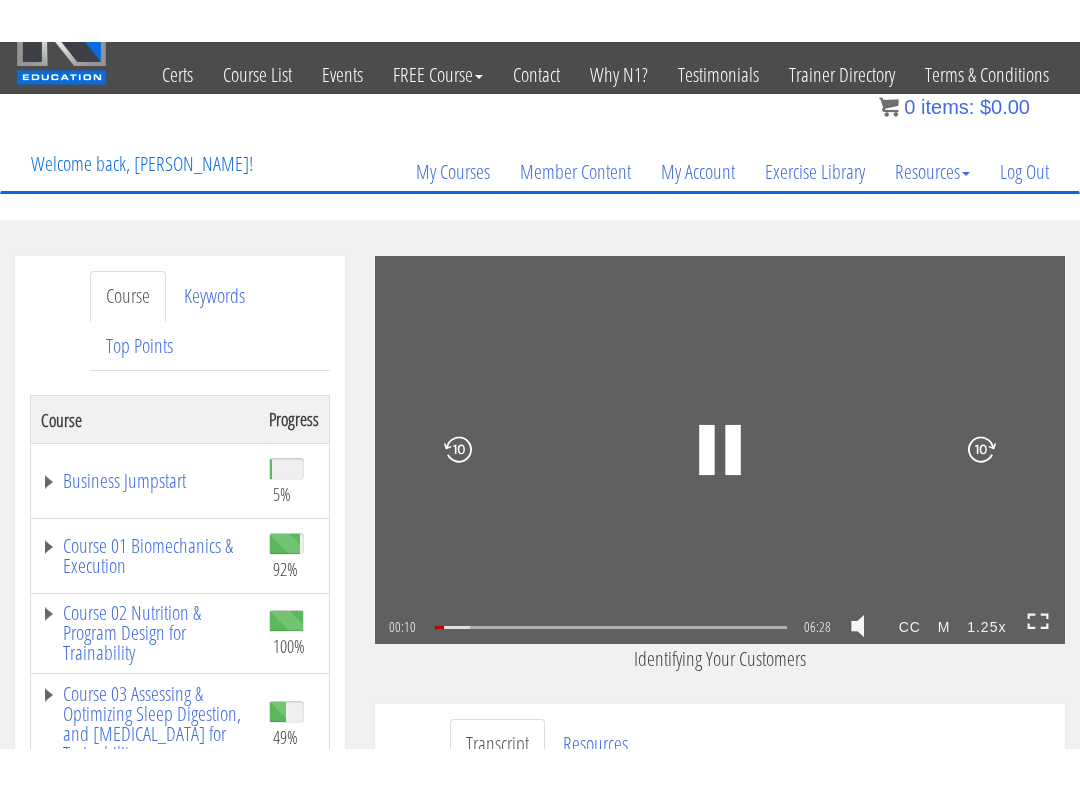 scroll, scrollTop: 0, scrollLeft: 0, axis: both 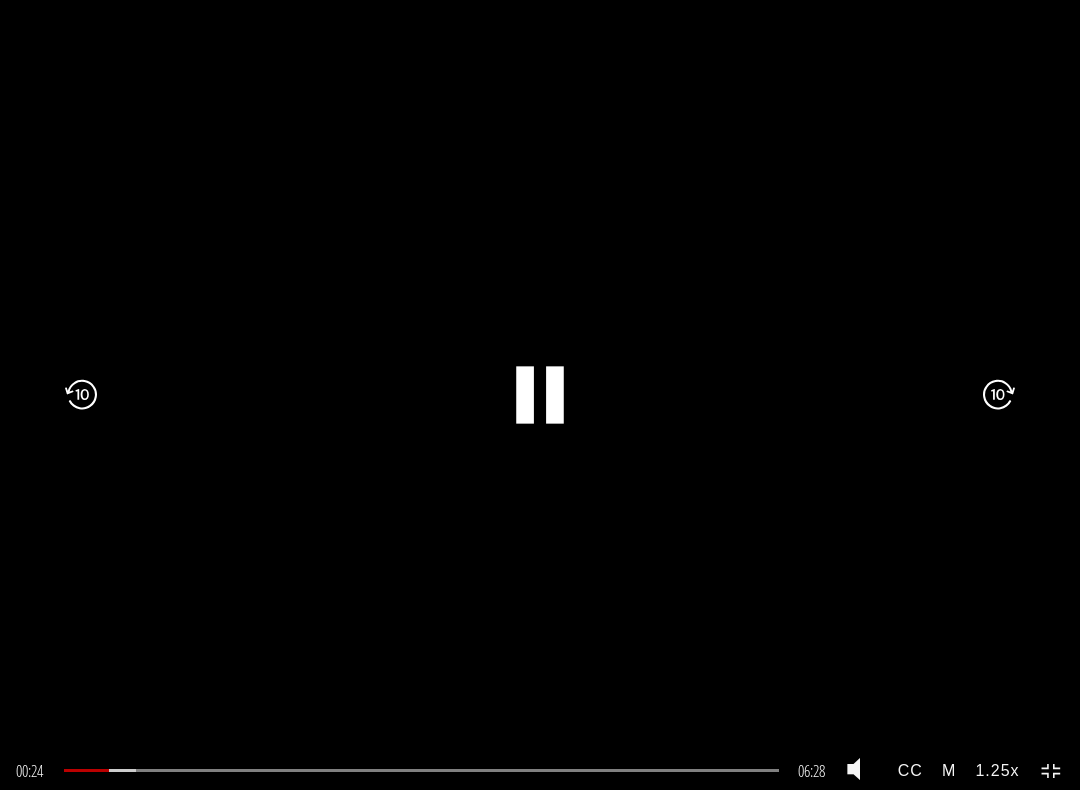 click 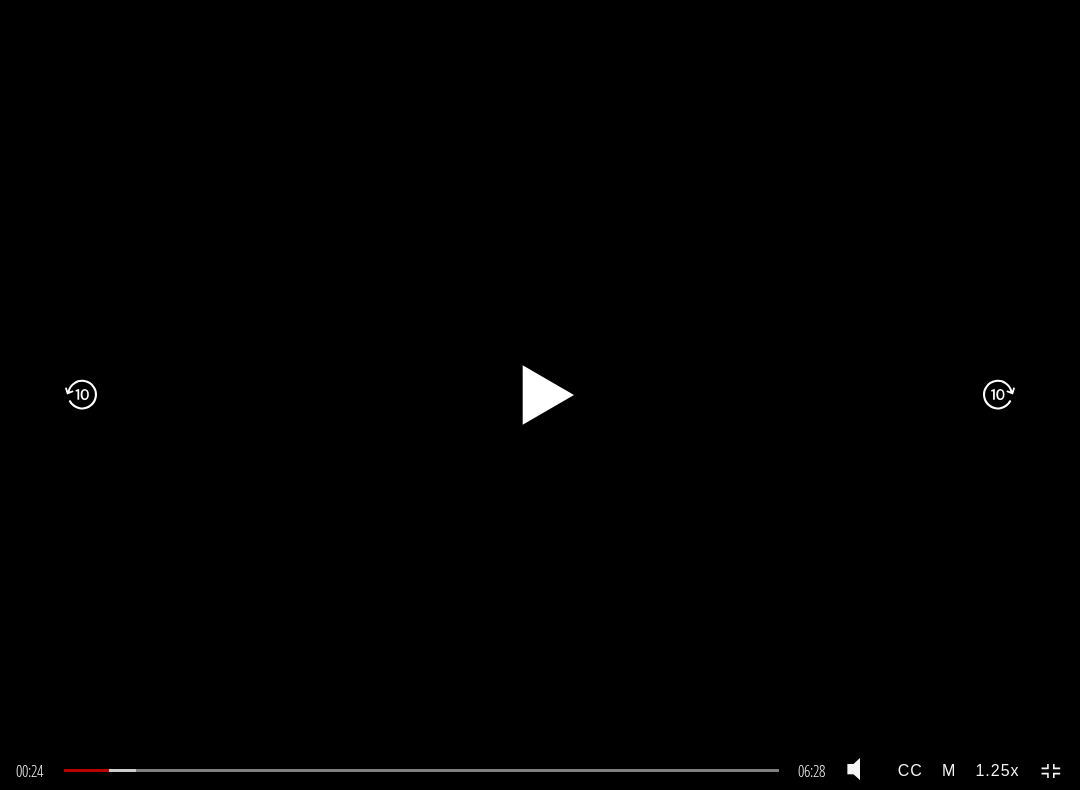 click on ".fp-color-play{opacity:0.65;}.rect{fill:#fff;}" 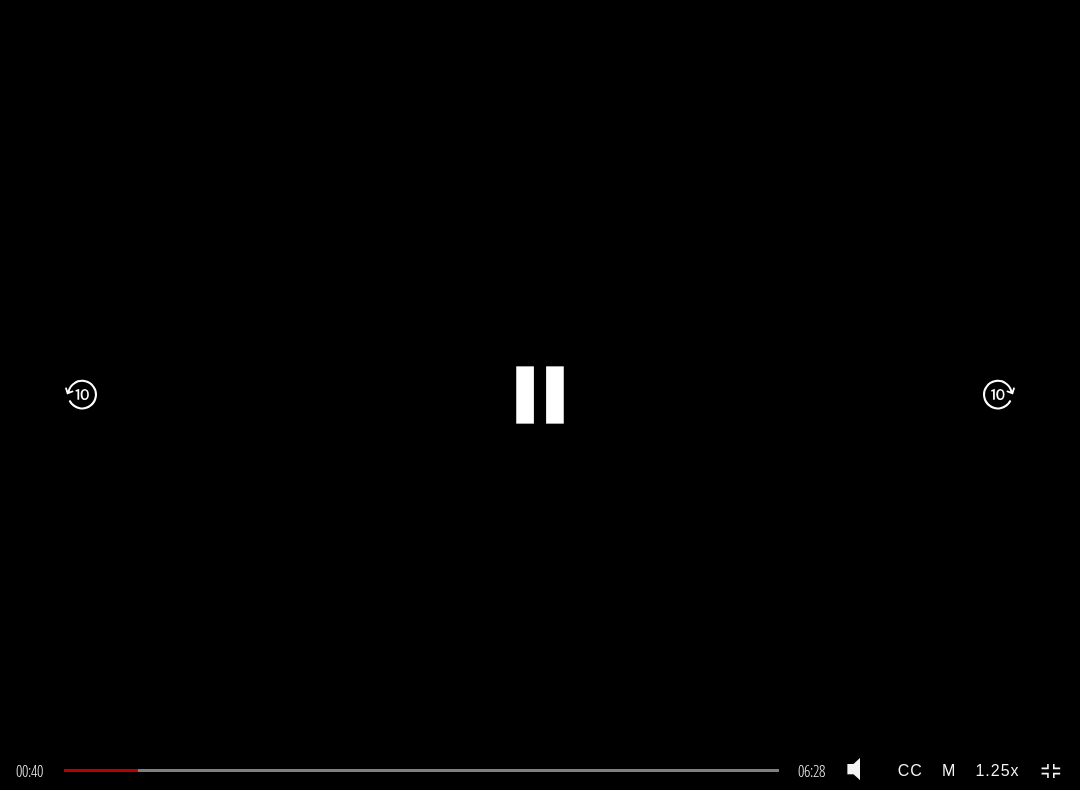 click 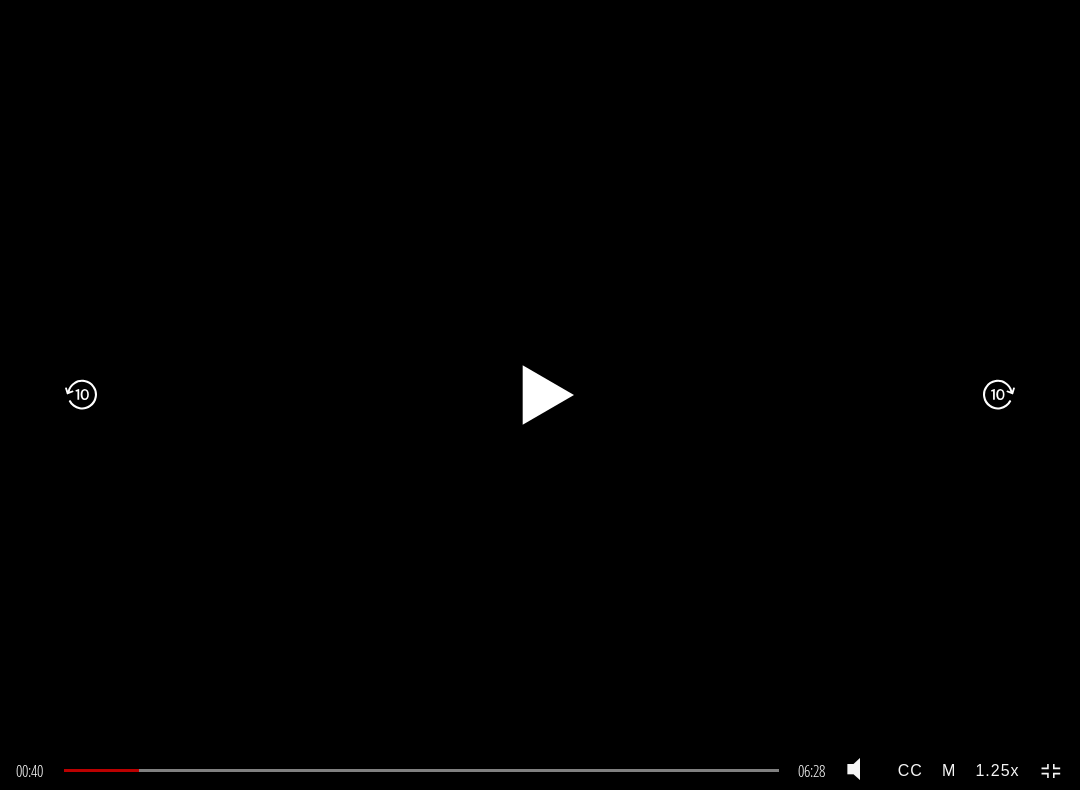 click on ".fp-color-play{opacity:0.65;}.controlbutton{fill:#fff;}" 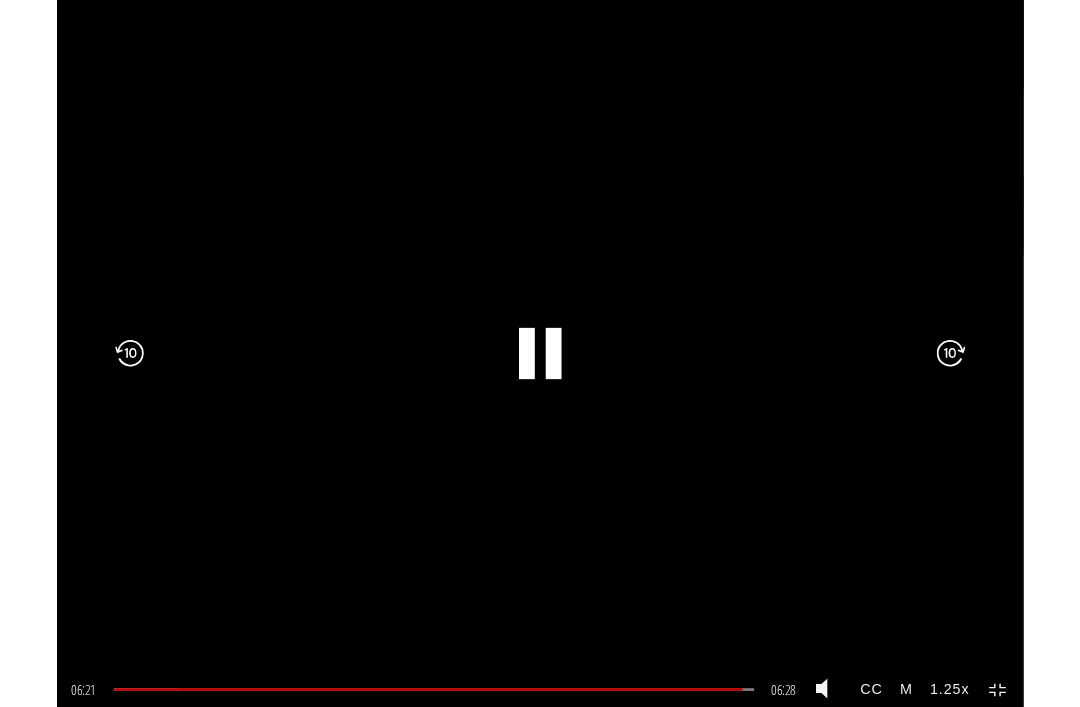 scroll, scrollTop: 48, scrollLeft: 0, axis: vertical 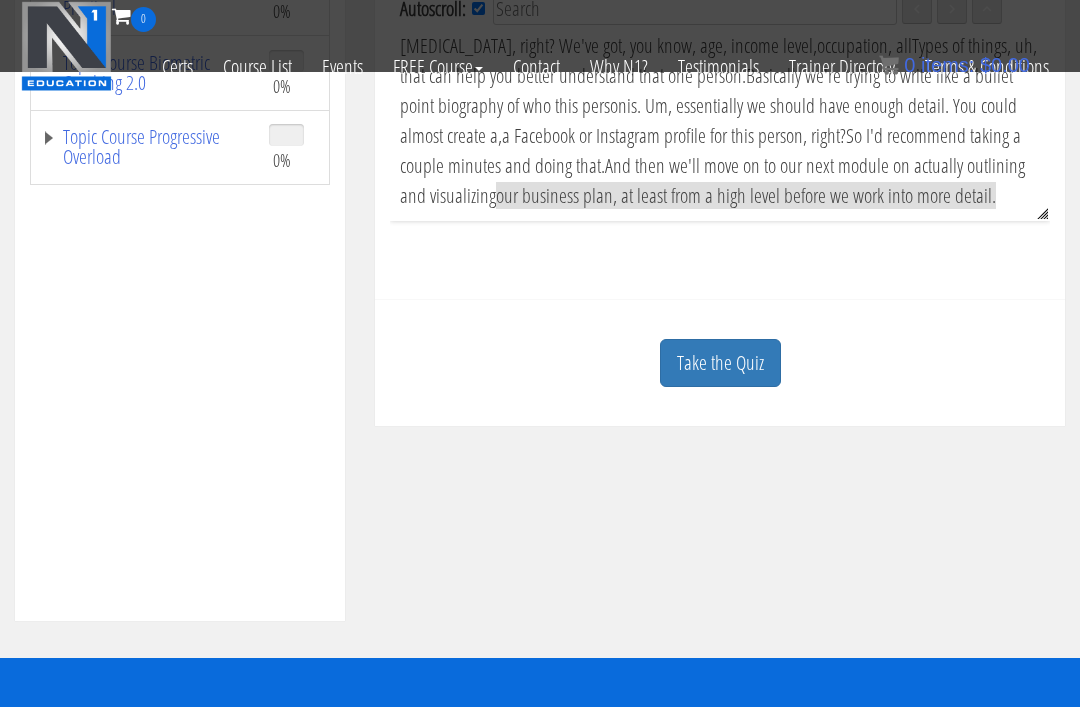 click on "Take the Quiz" at bounding box center [720, 363] 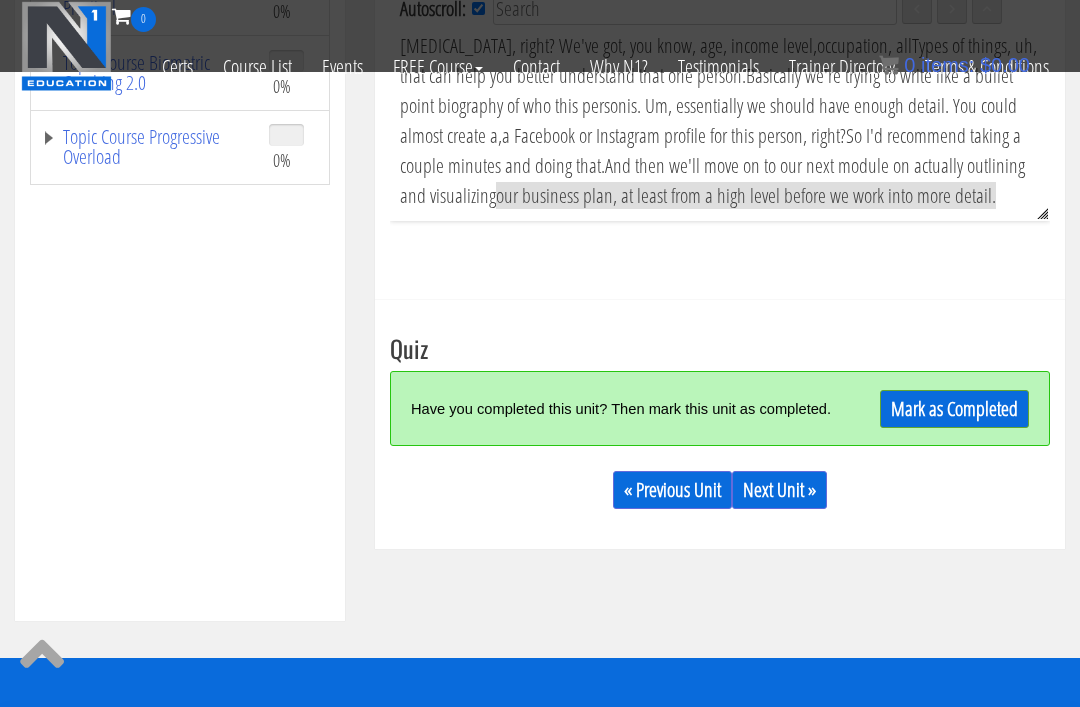click on "Mark as Completed" at bounding box center [954, 409] 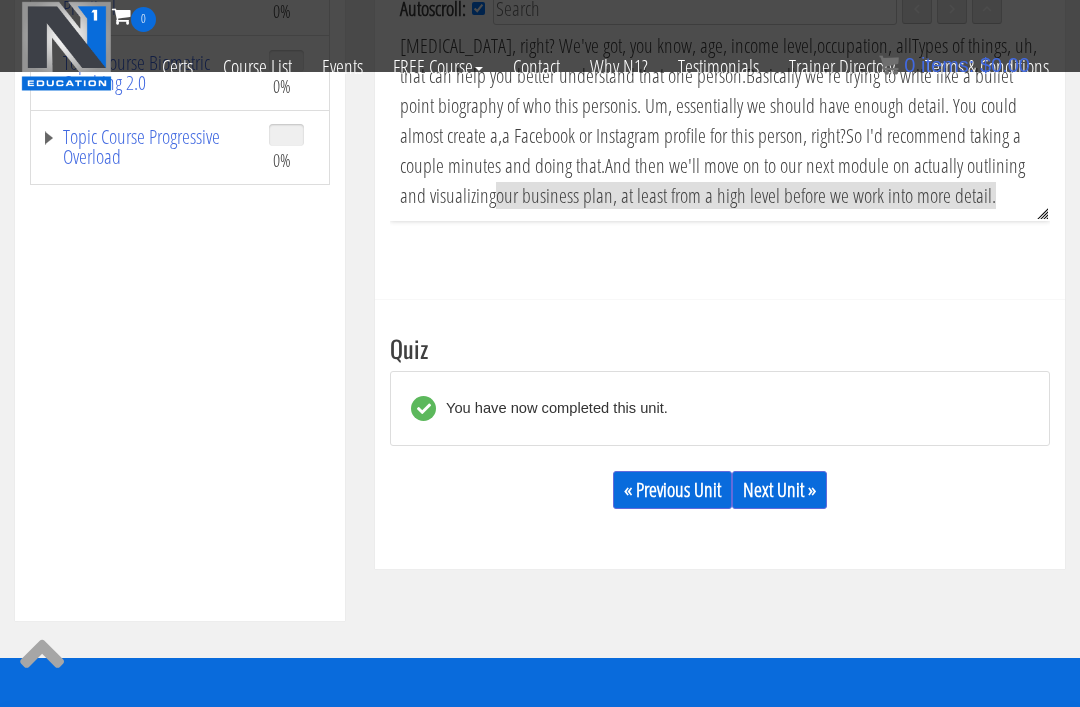 click on "Next Unit »" at bounding box center (779, 490) 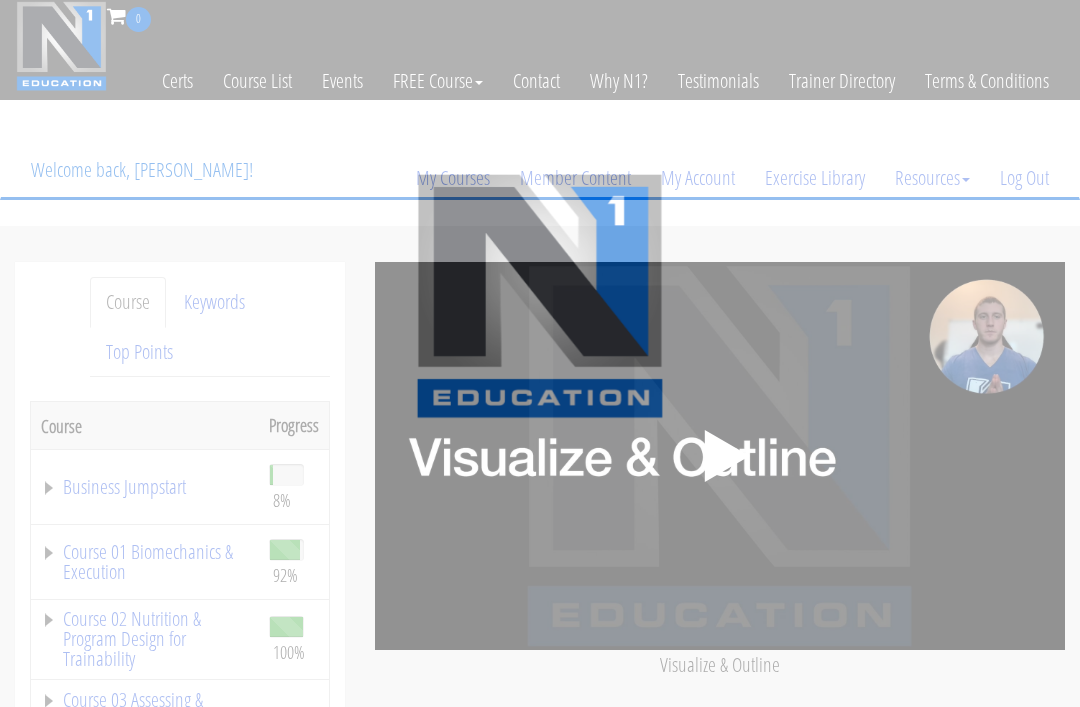 scroll, scrollTop: 0, scrollLeft: 0, axis: both 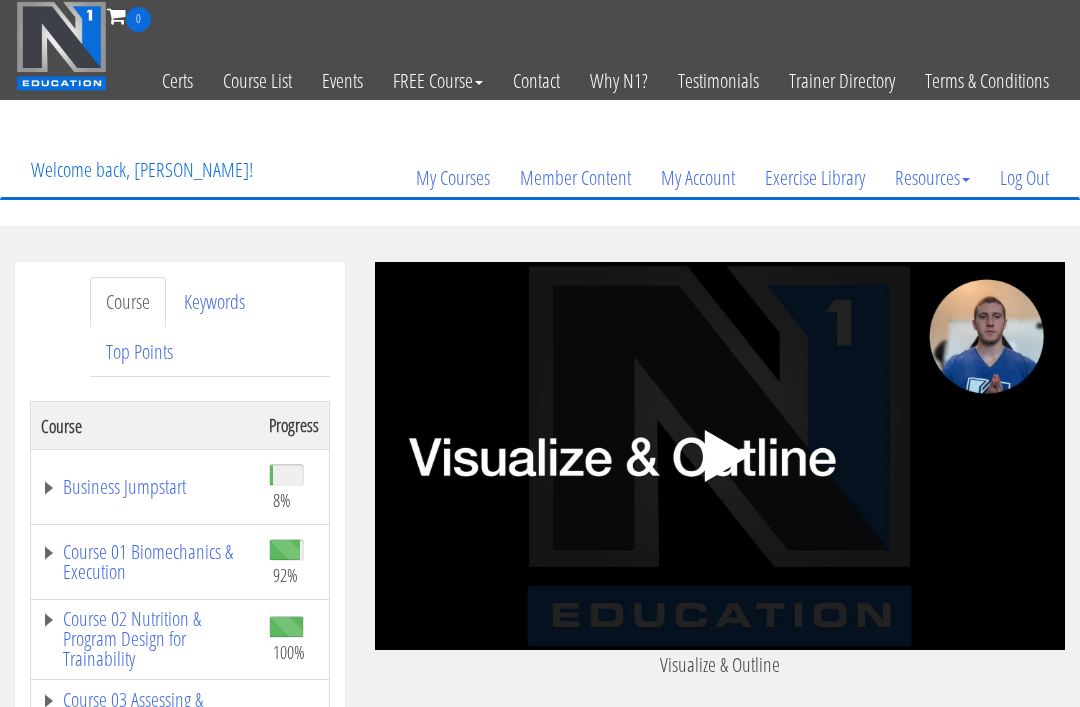 click 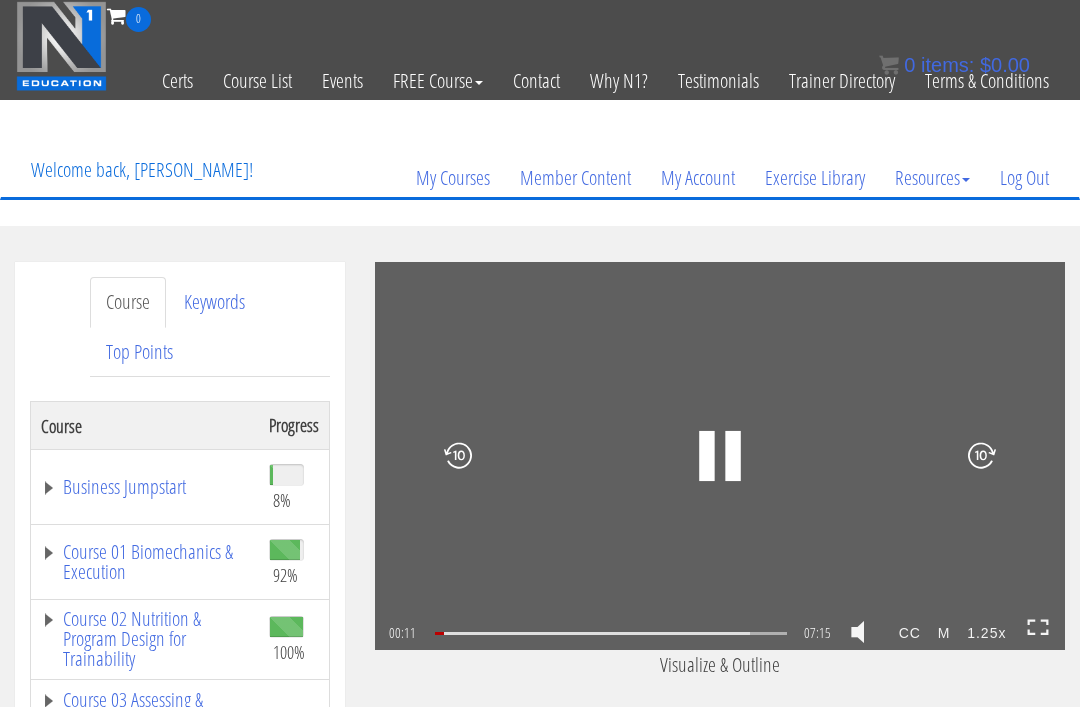click 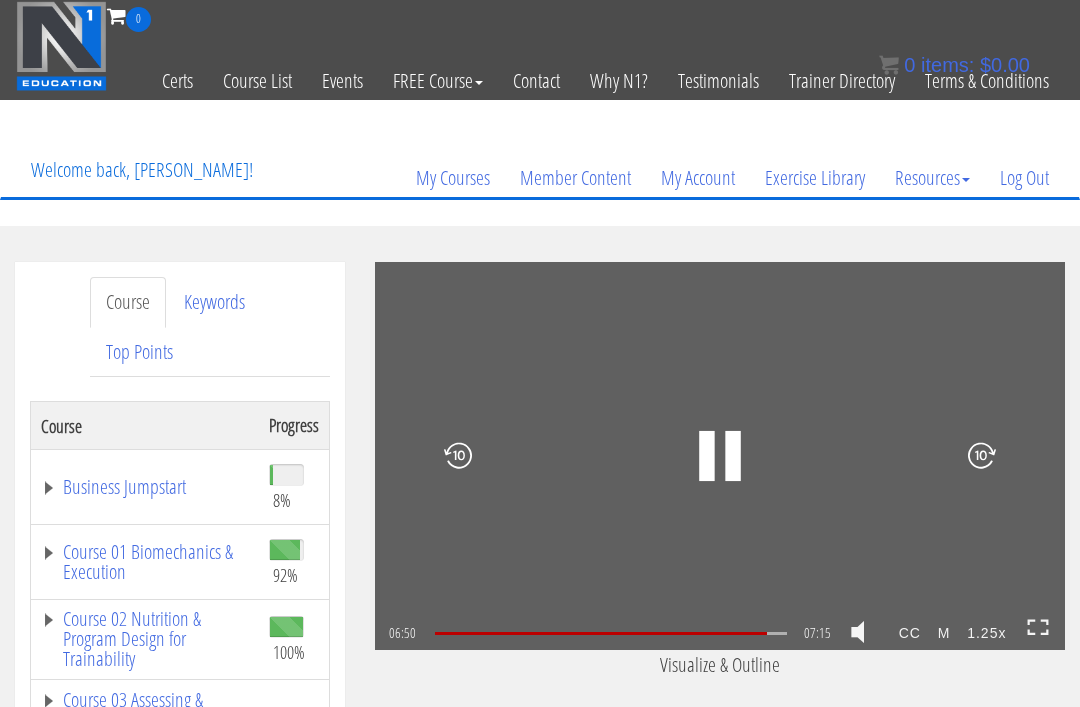 scroll, scrollTop: 23, scrollLeft: 0, axis: vertical 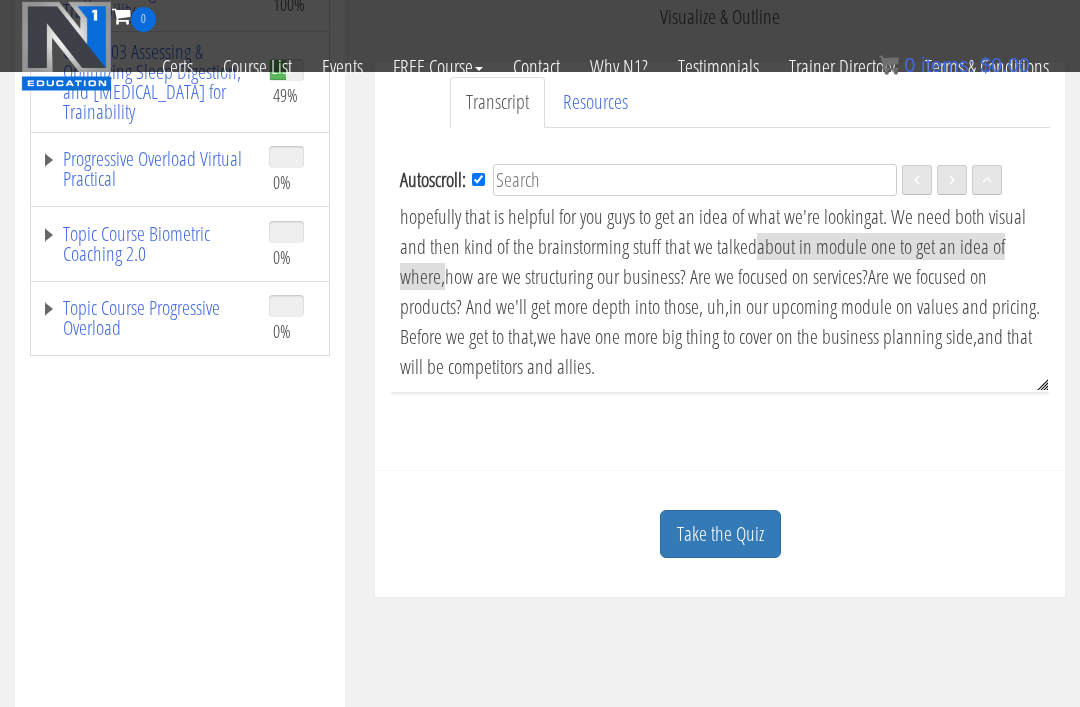 click on "Take the Quiz" at bounding box center (720, 534) 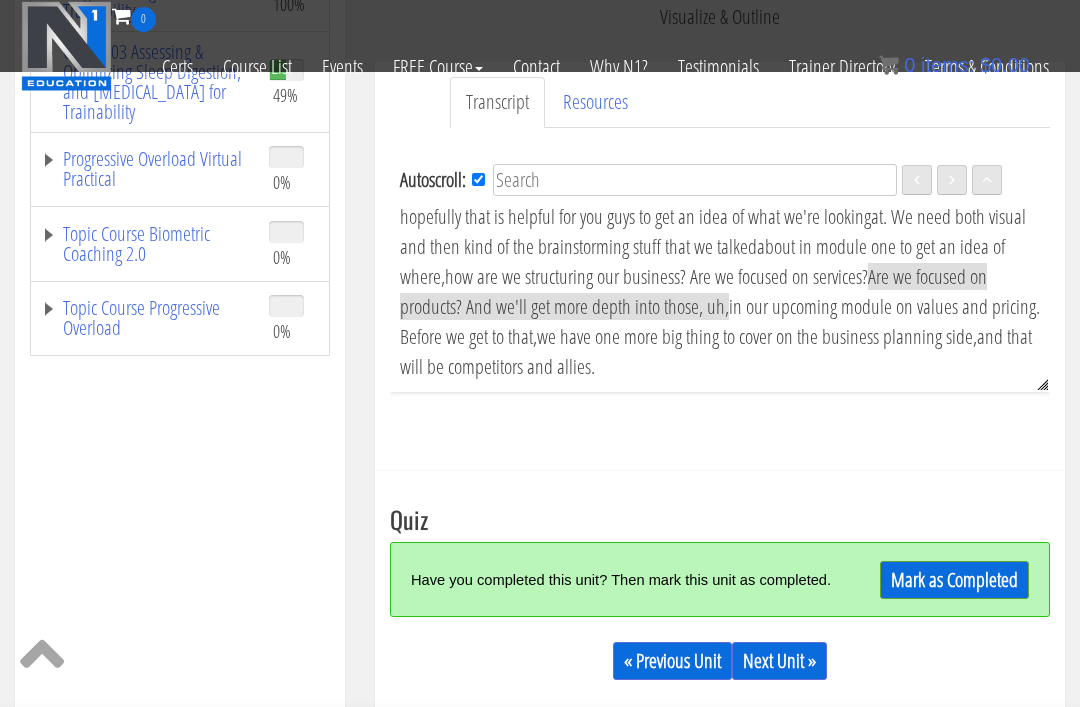 scroll, scrollTop: 2238, scrollLeft: 0, axis: vertical 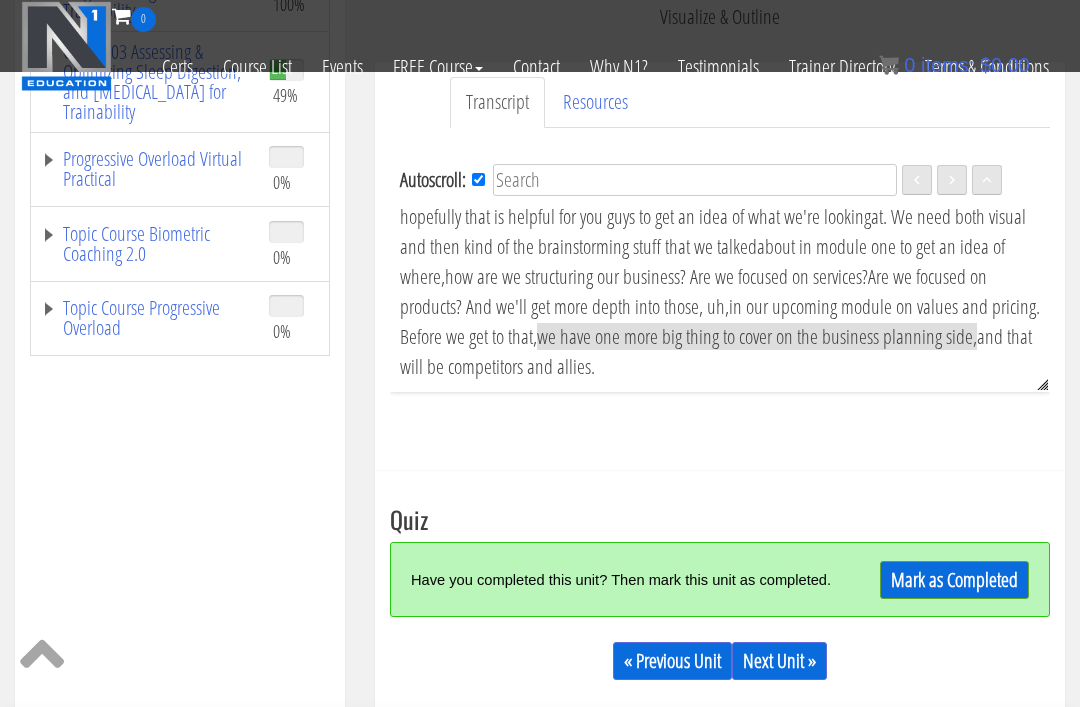 click on "Mark as Completed" at bounding box center [954, 580] 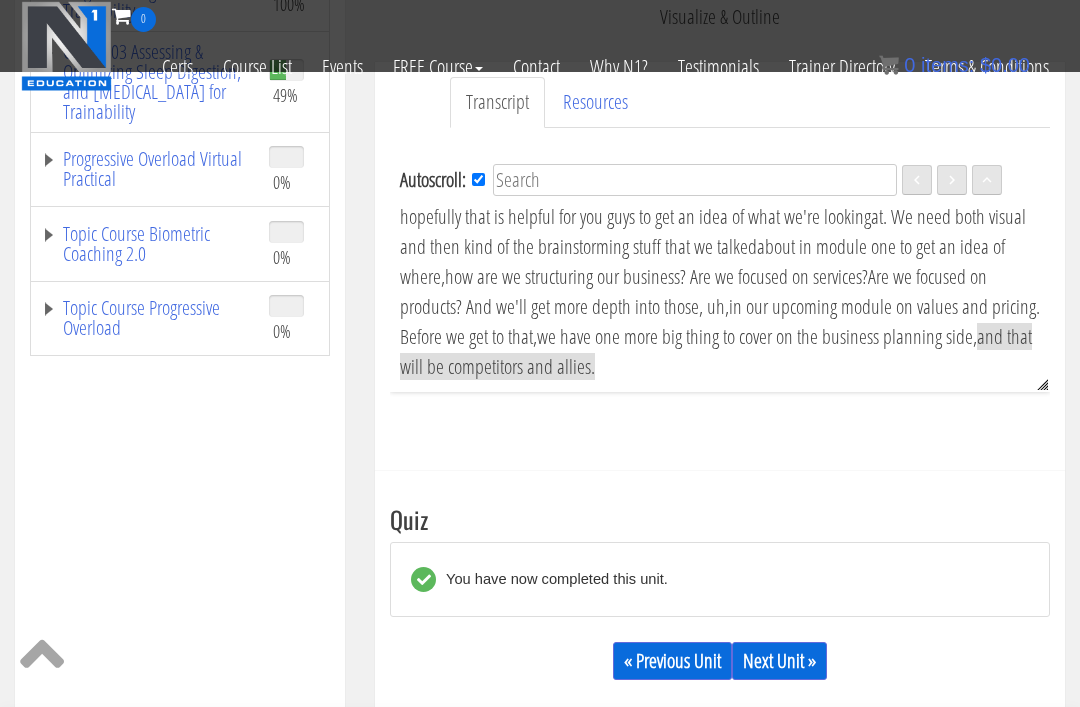 click on "Next Unit »" at bounding box center (779, 661) 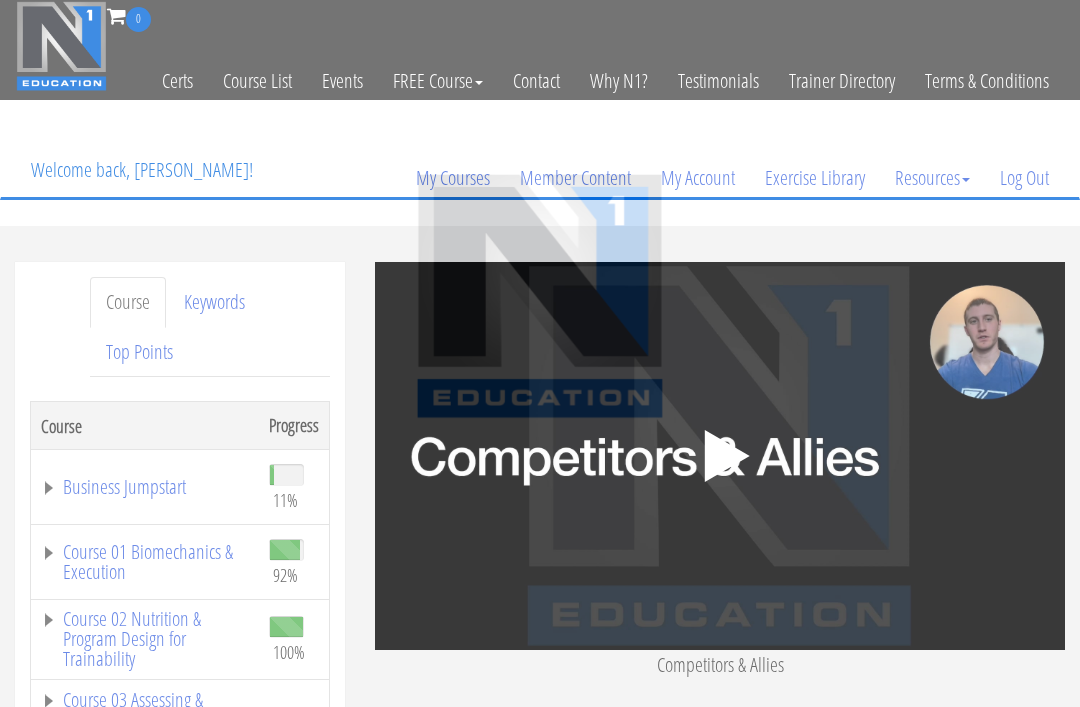 scroll, scrollTop: 0, scrollLeft: 0, axis: both 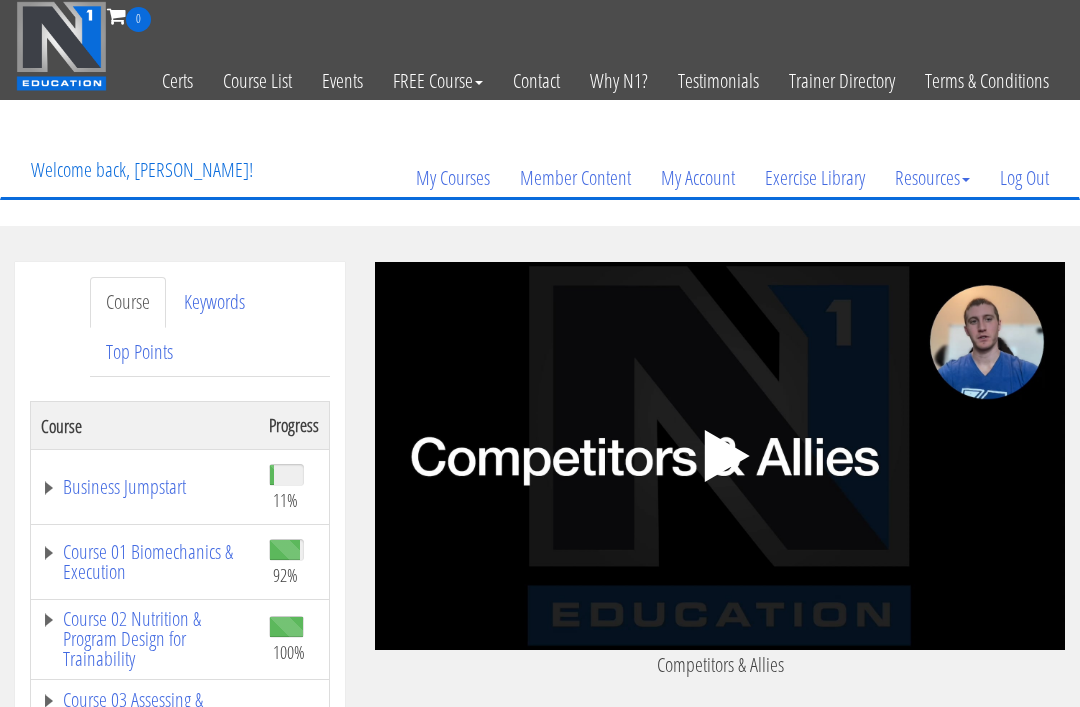 click 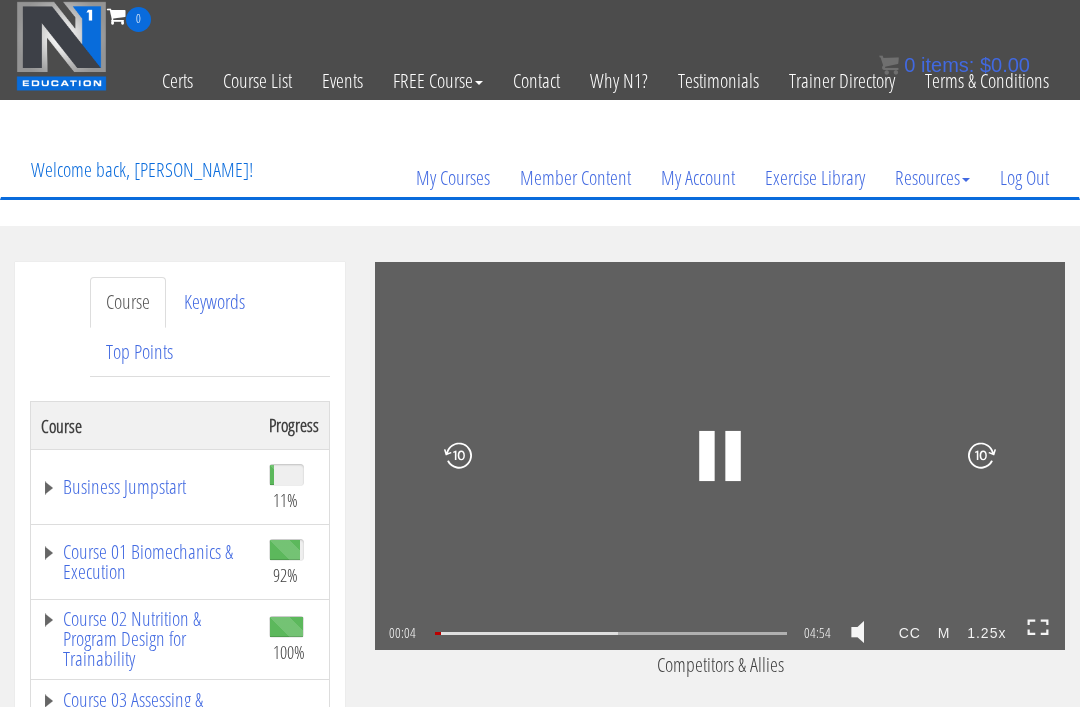 click on "00:04                                                                        04:54              04:50                                                                                                                                                                                           CC M 1.25x" at bounding box center (720, 634) 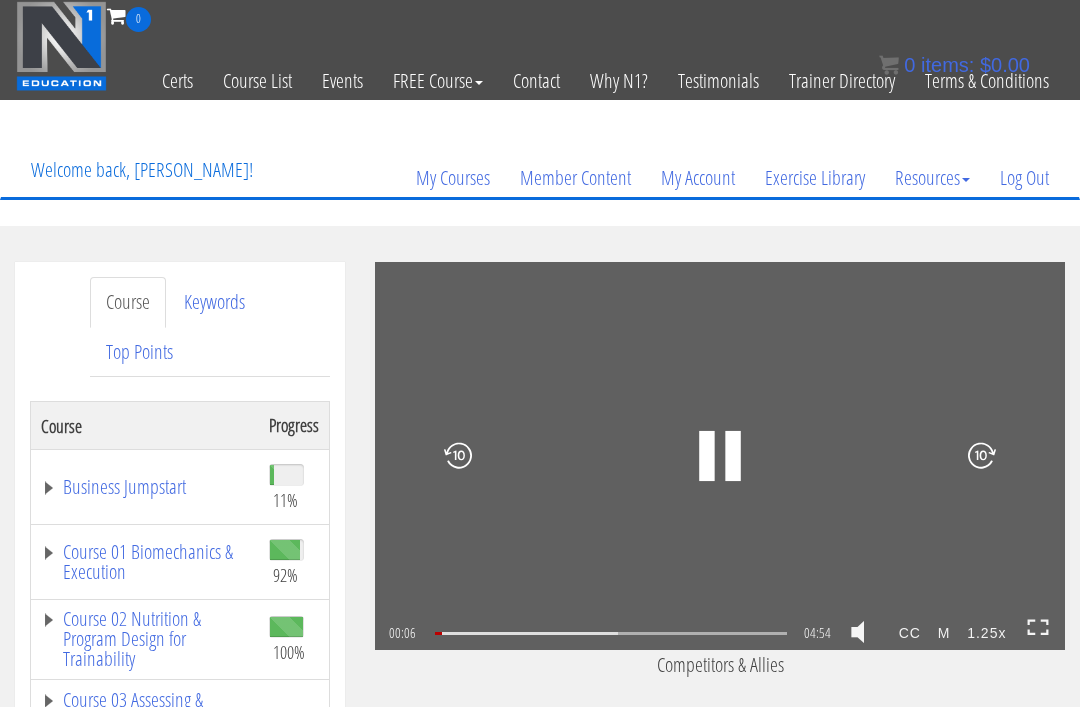 click 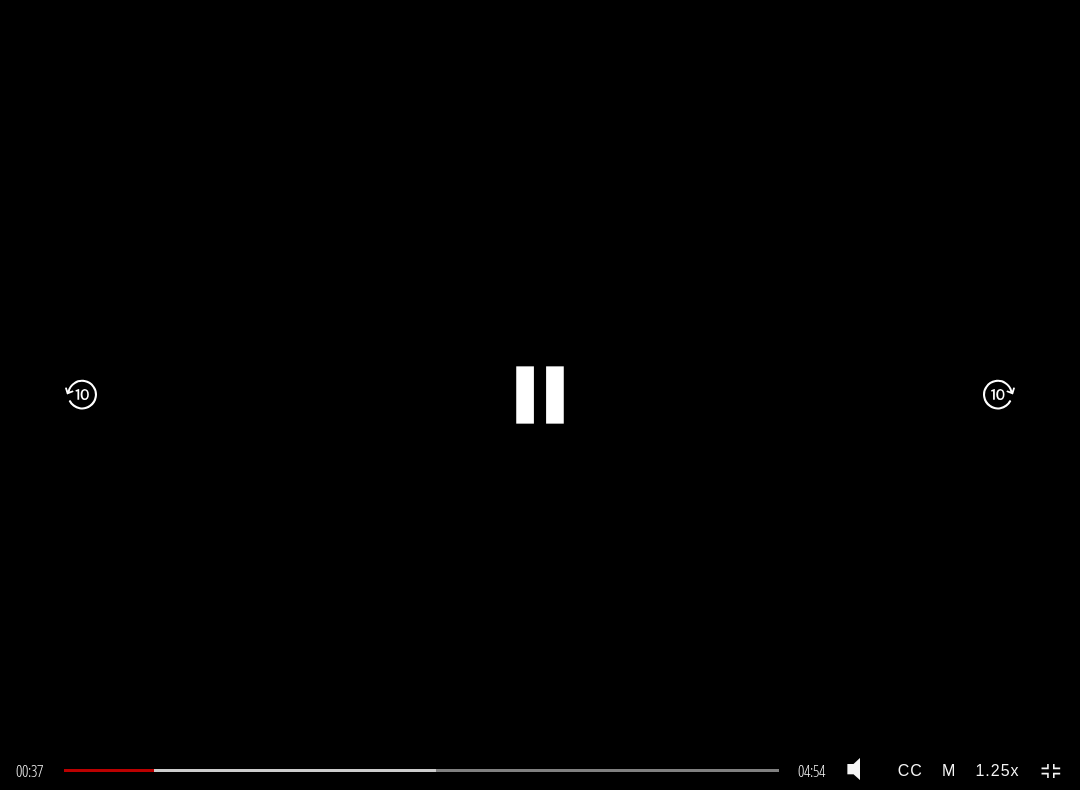 click on ".fp-color-play{opacity:0.65;}.rect{fill:#fff;}" 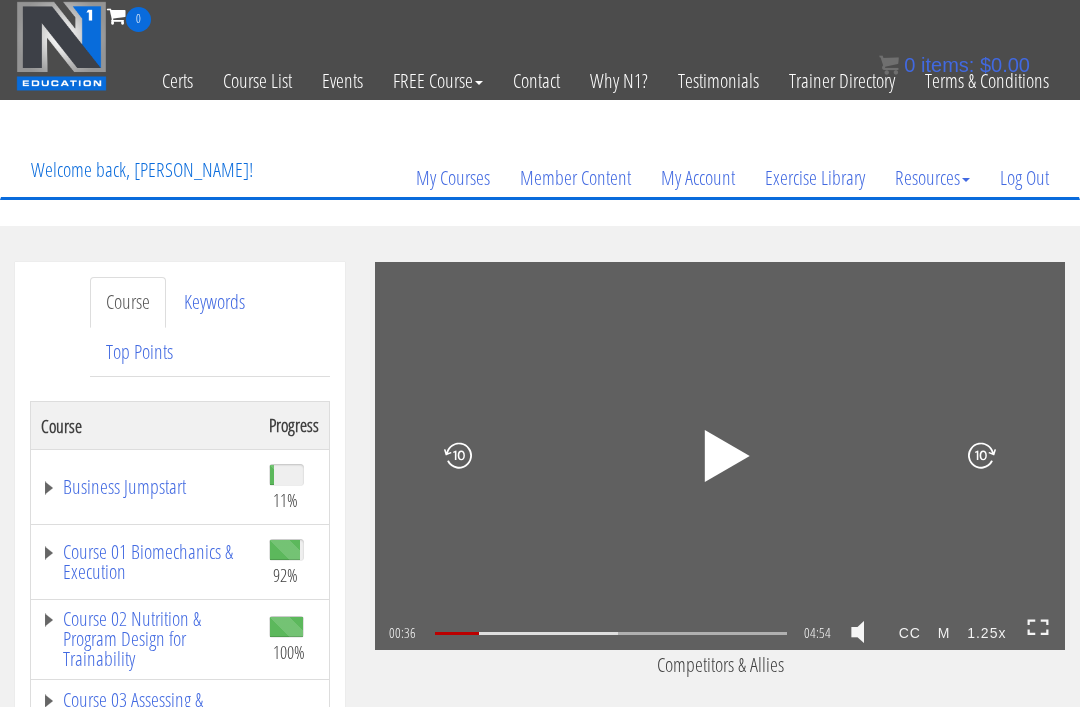 click on "Log Out" at bounding box center (1024, 178) 